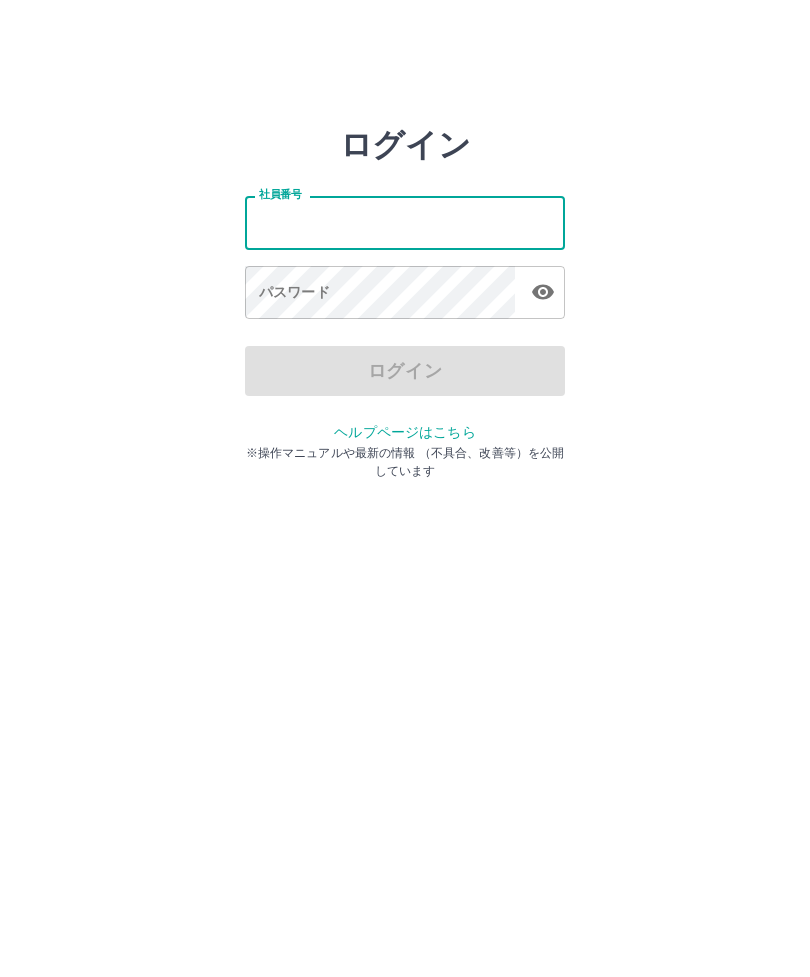 scroll, scrollTop: 0, scrollLeft: 0, axis: both 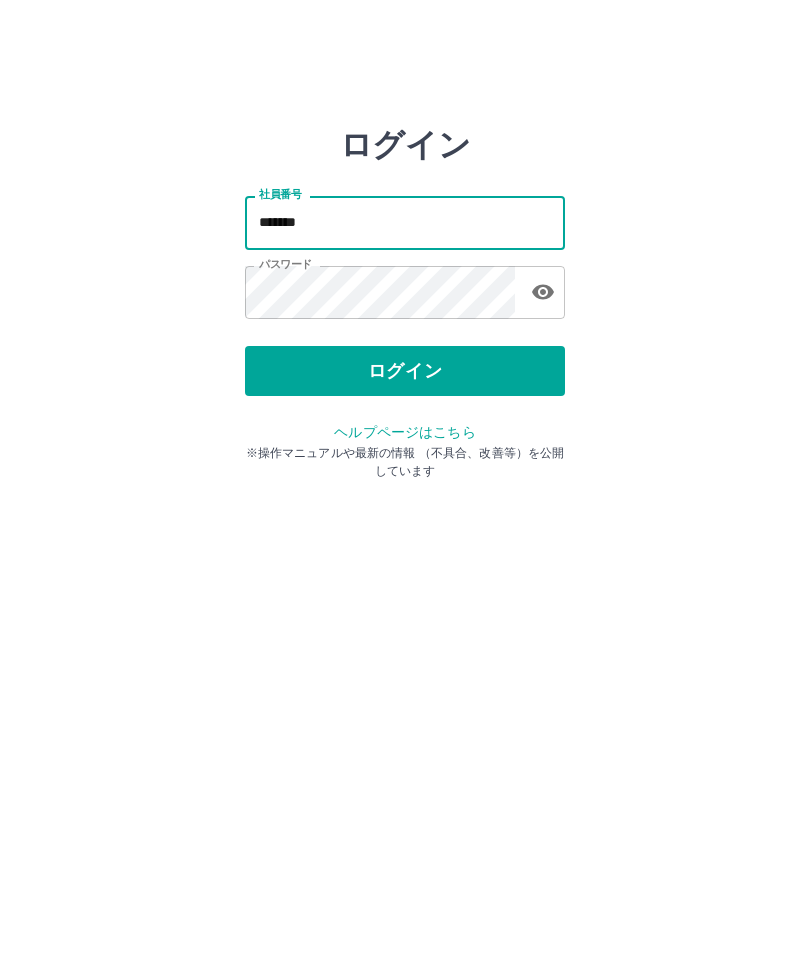 click on "ログイン" at bounding box center (405, 371) 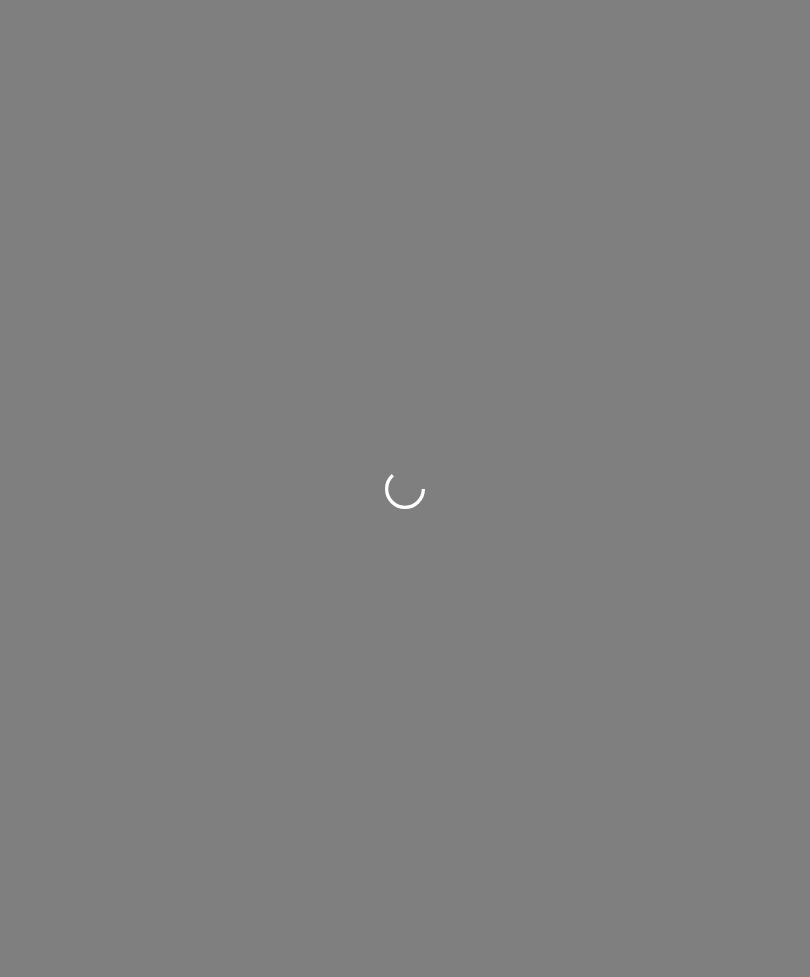 scroll, scrollTop: 0, scrollLeft: 0, axis: both 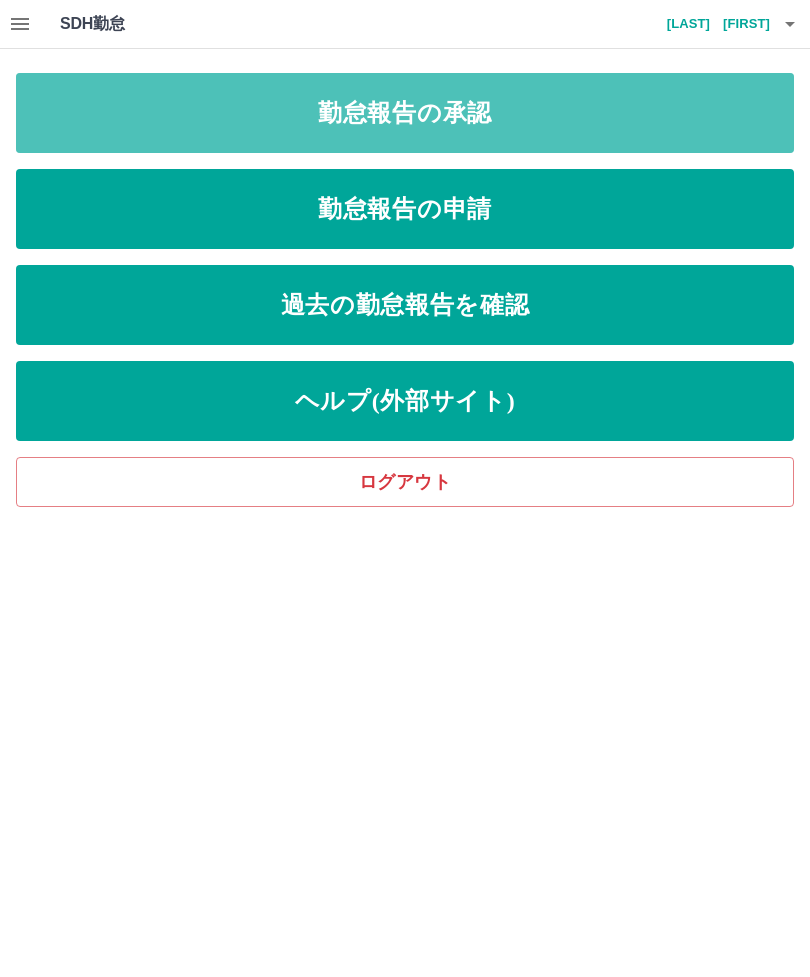 click on "勤怠報告の承認" at bounding box center (405, 113) 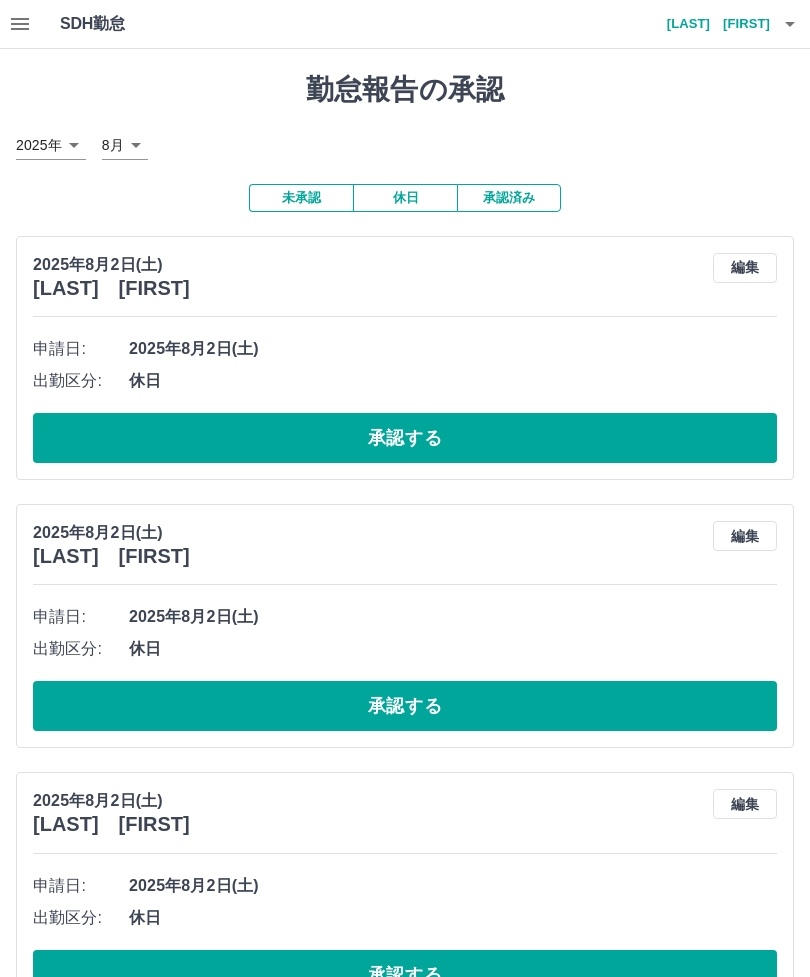 click on "承認する" at bounding box center (405, 438) 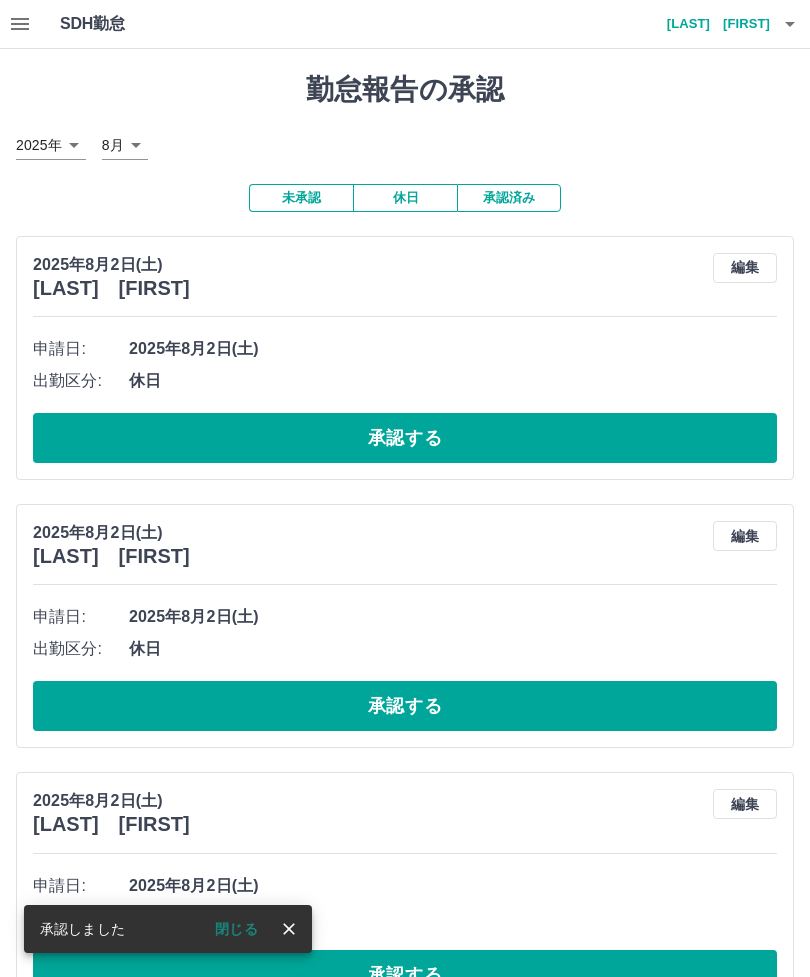 click on "承認する" at bounding box center (405, 438) 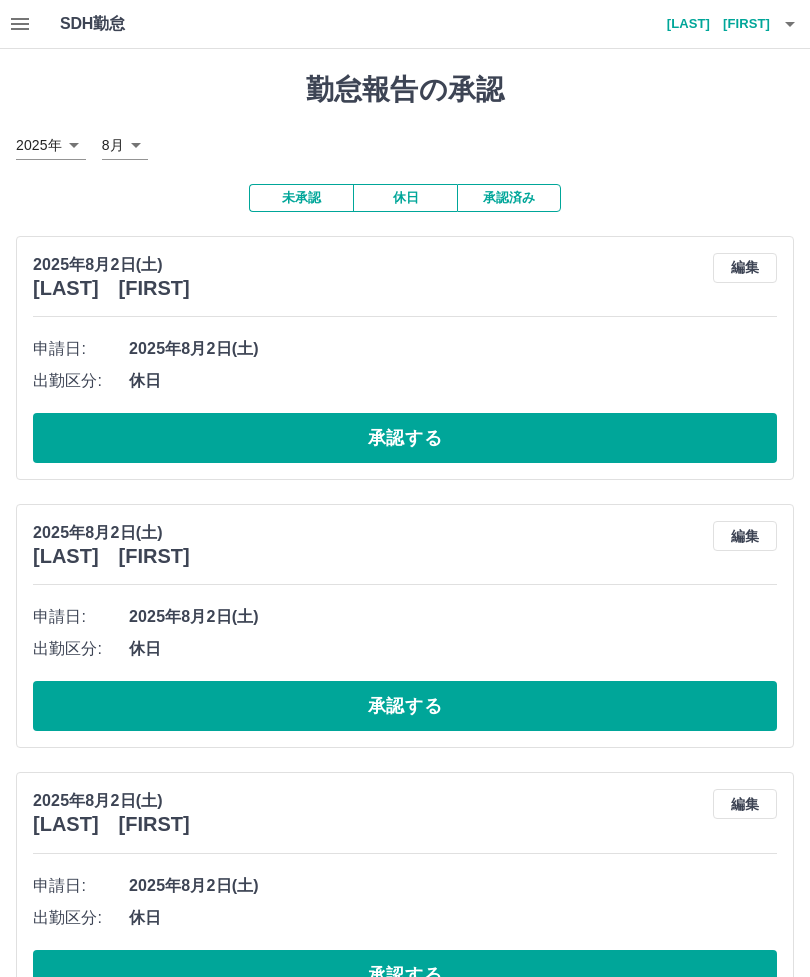 click on "承認する" at bounding box center [405, 438] 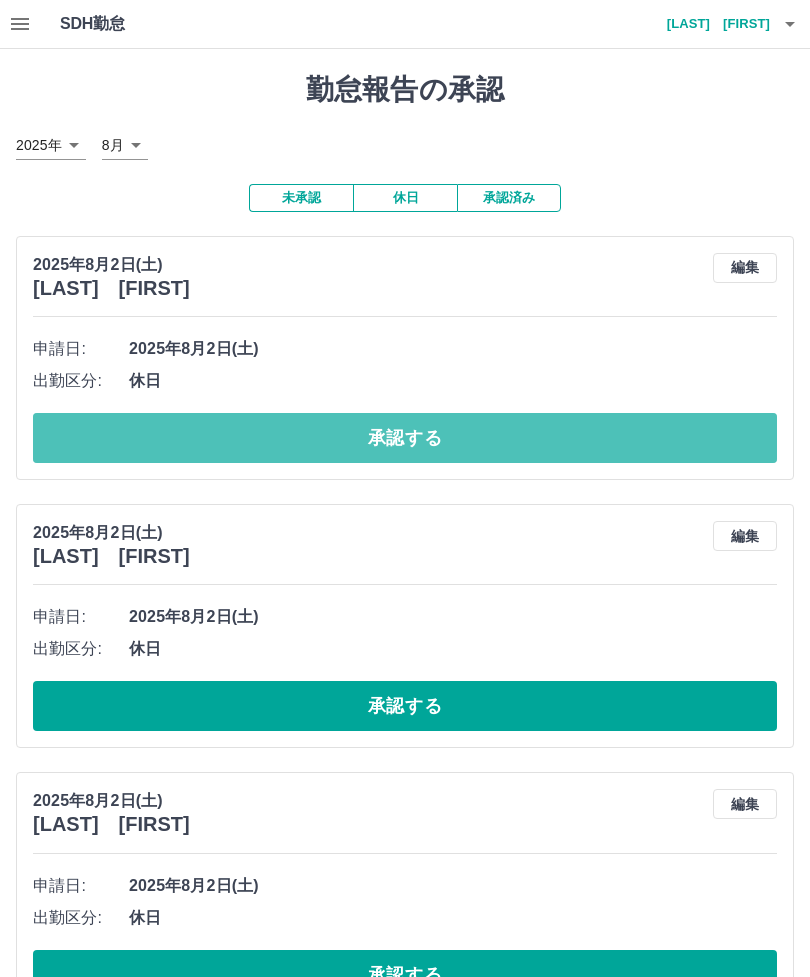 click on "承認する" at bounding box center [405, 438] 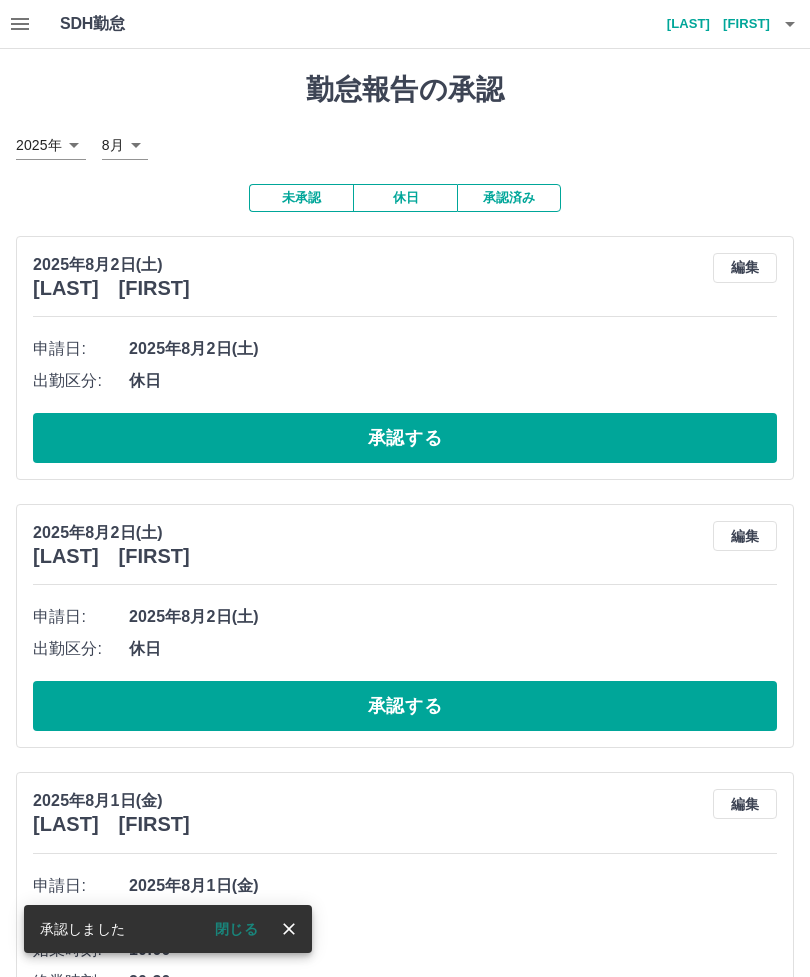 click on "承認する" at bounding box center [405, 438] 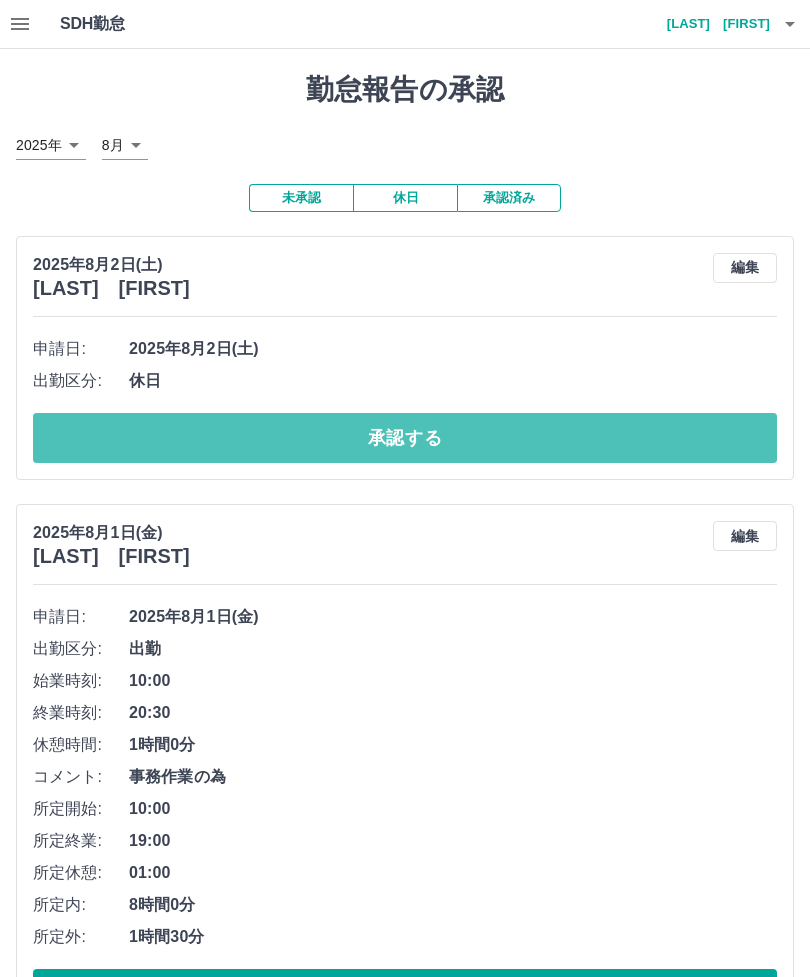 click on "承認する" at bounding box center (405, 438) 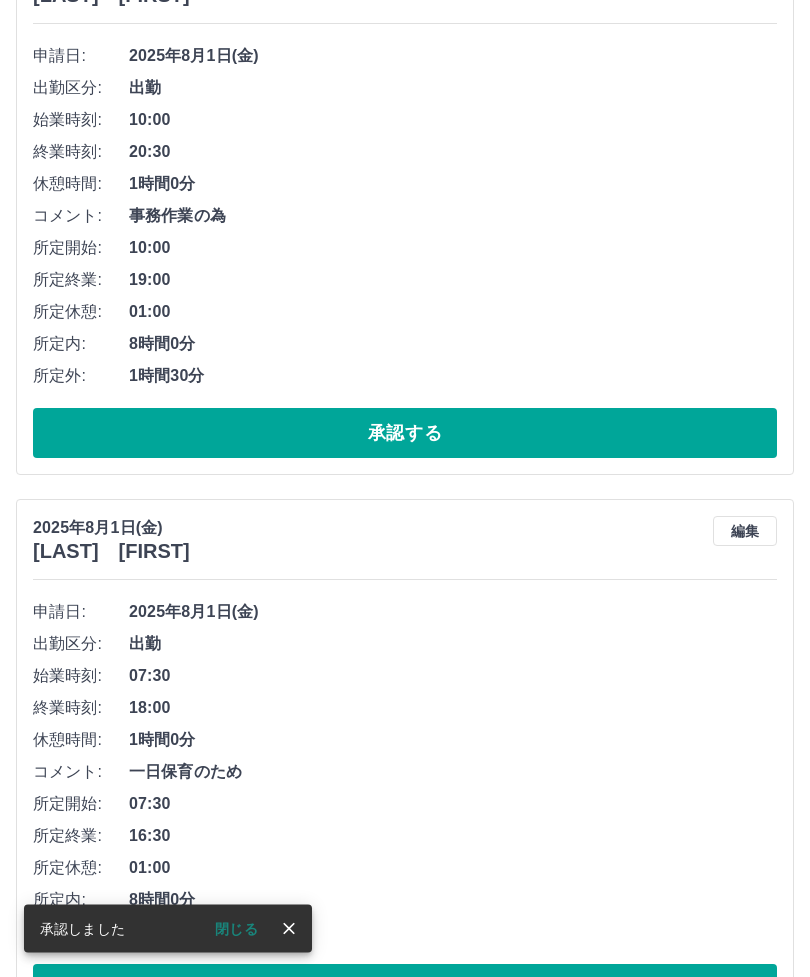 click on "承認する" at bounding box center [405, 434] 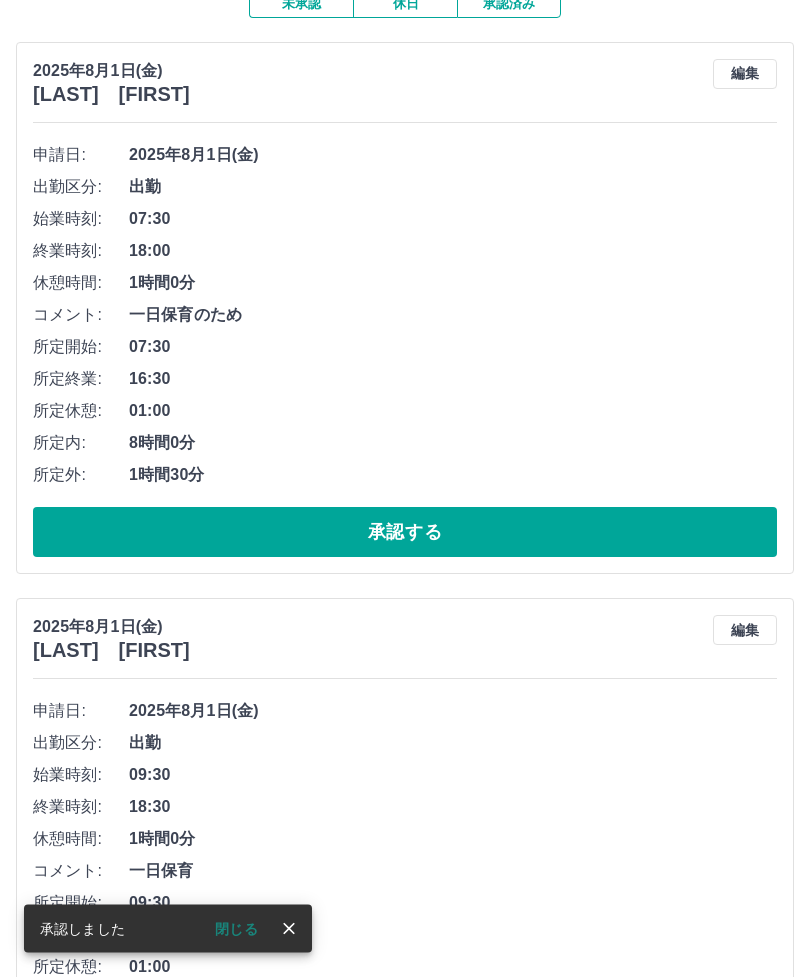 scroll, scrollTop: 201, scrollLeft: 0, axis: vertical 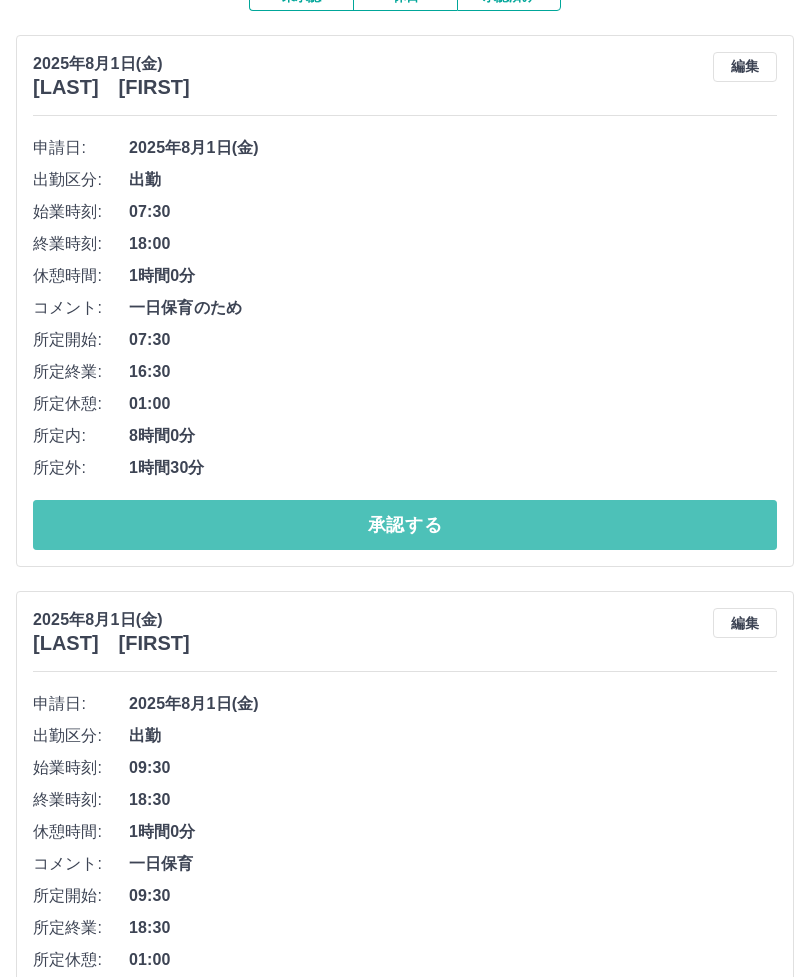 click on "承認する" at bounding box center [405, 525] 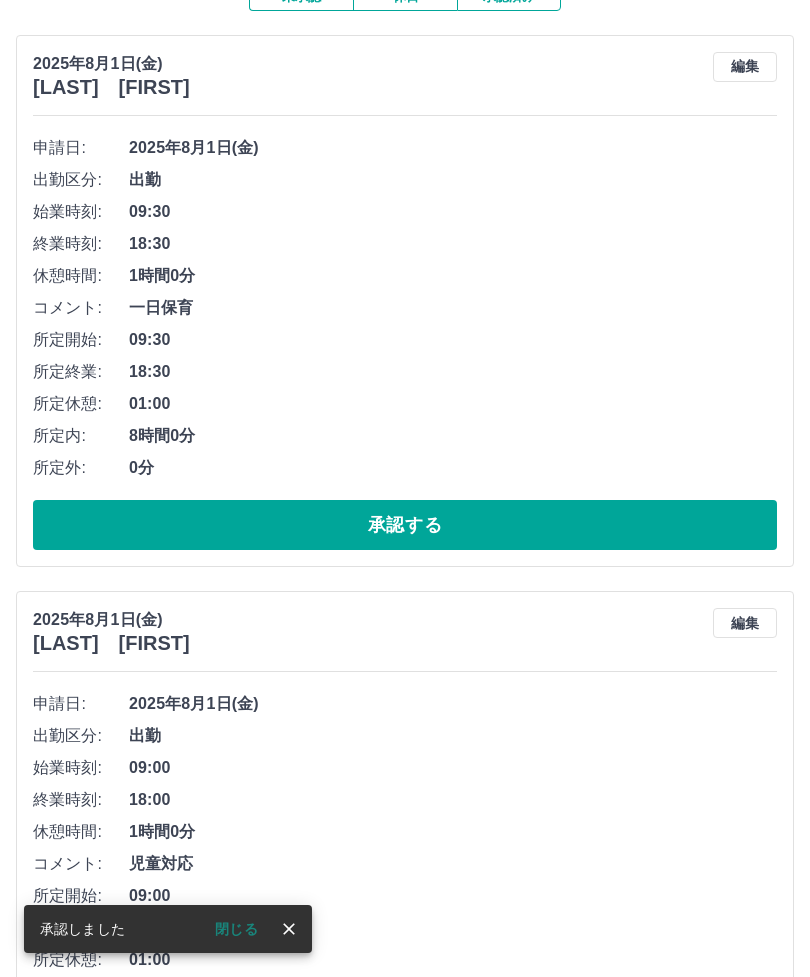 click on "承認する" at bounding box center (405, 525) 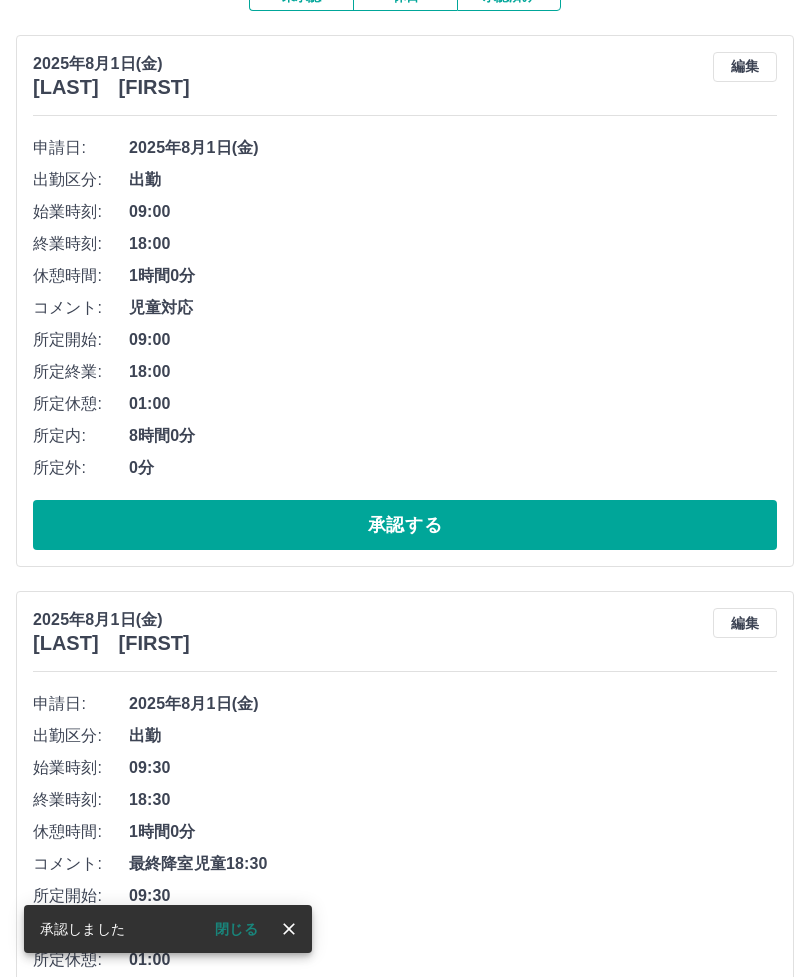 click on "承認する" at bounding box center [405, 525] 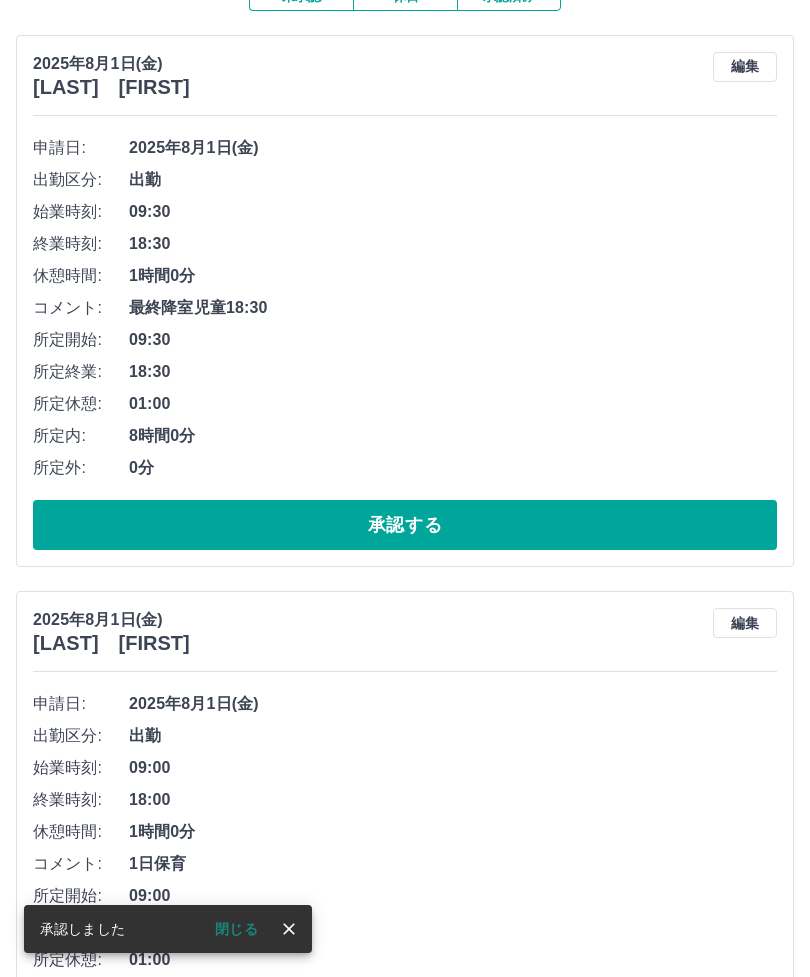 click on "承認する" at bounding box center [405, 525] 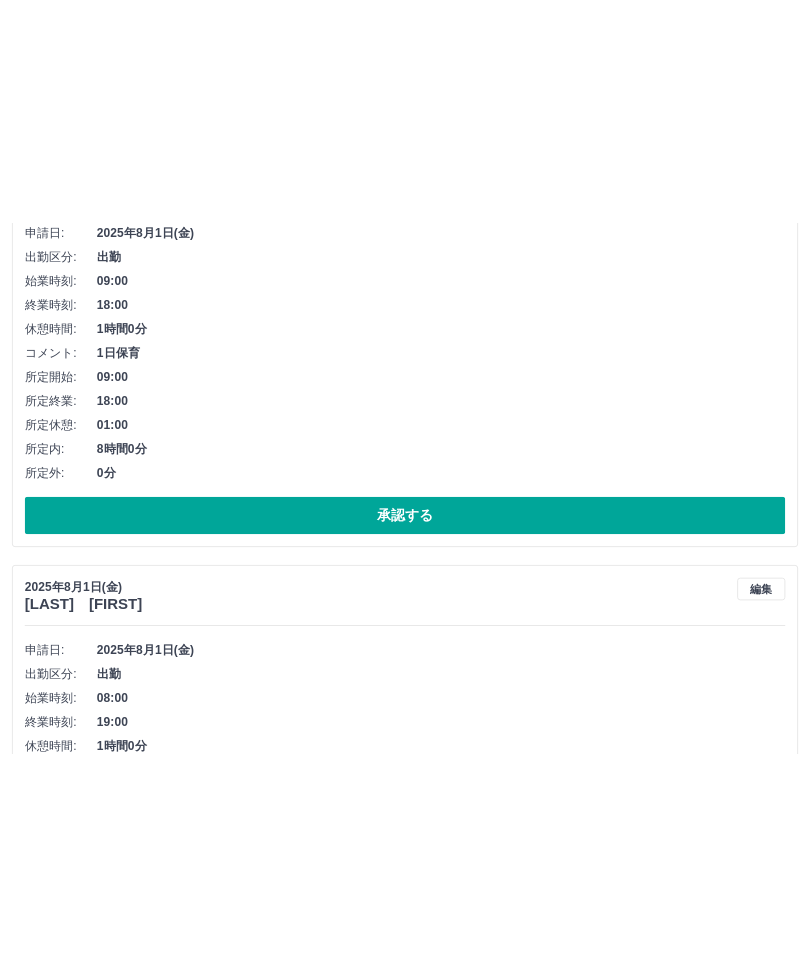 scroll, scrollTop: 201, scrollLeft: 0, axis: vertical 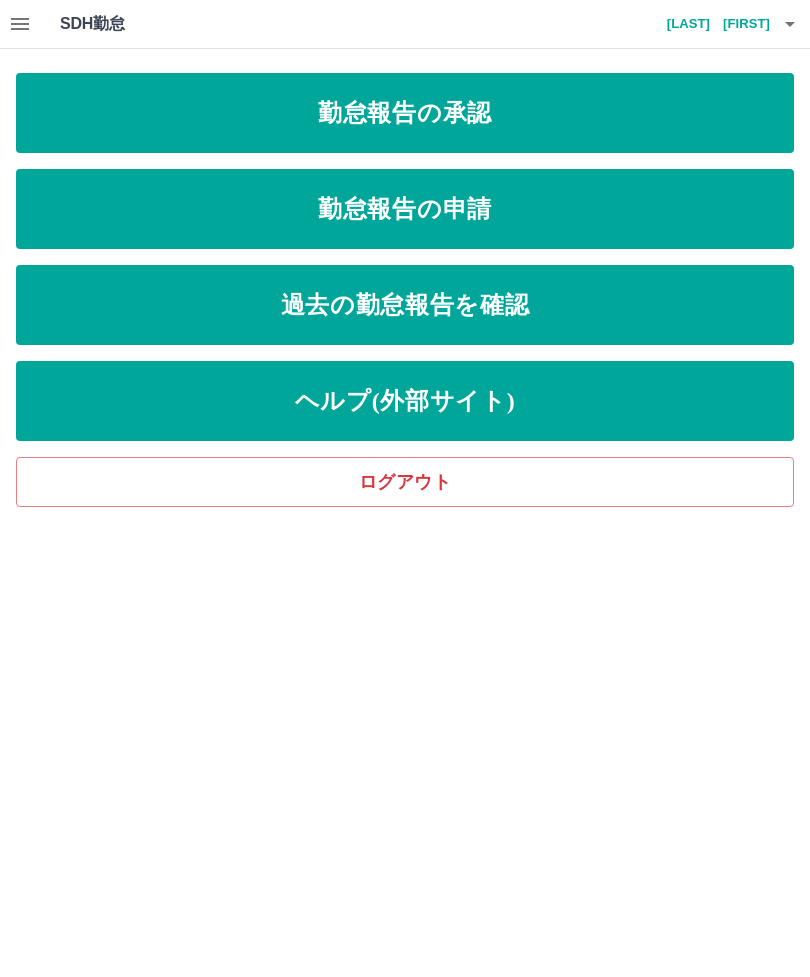 click on "勤怠報告の申請" at bounding box center [405, 209] 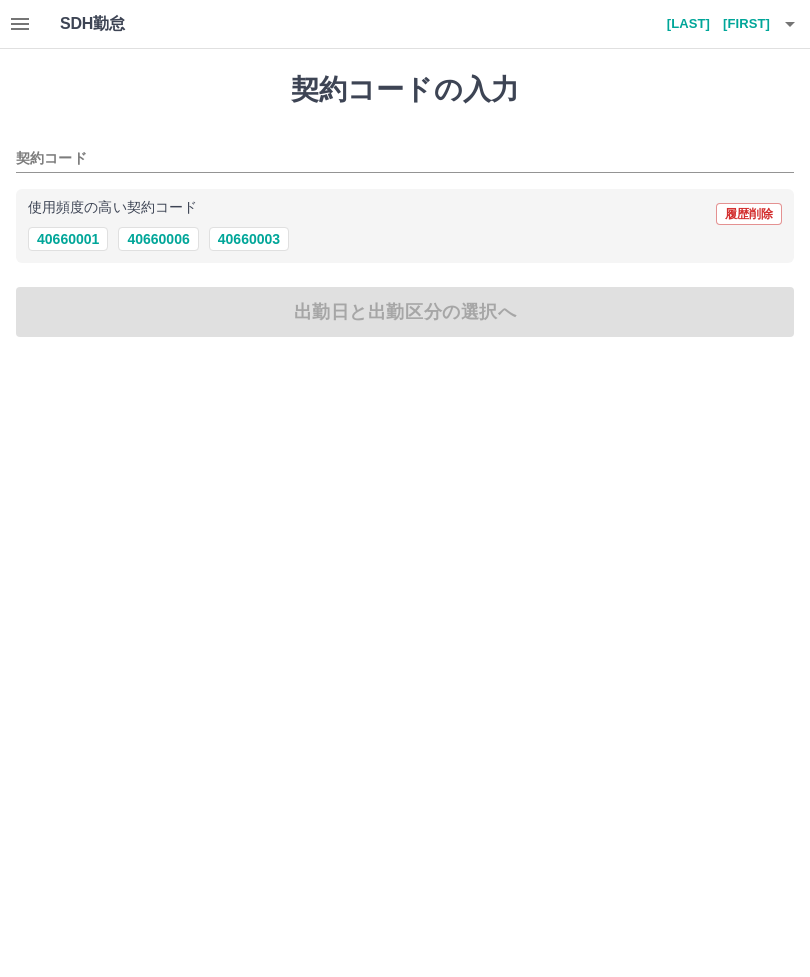 click 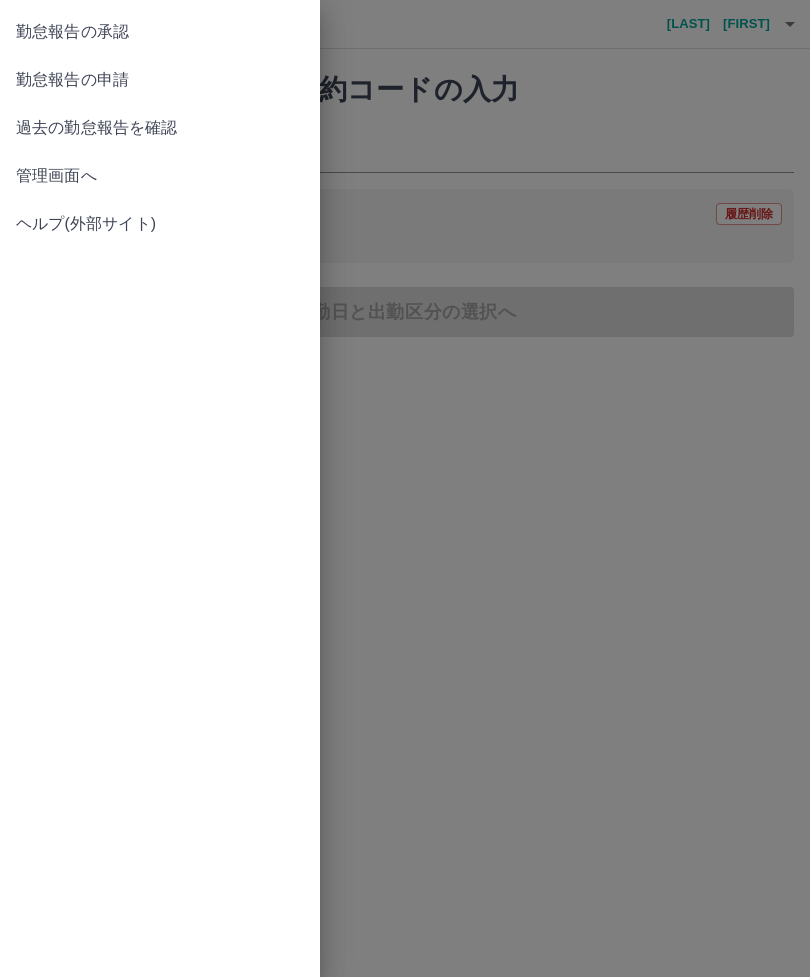 click on "勤怠報告の承認" at bounding box center [160, 32] 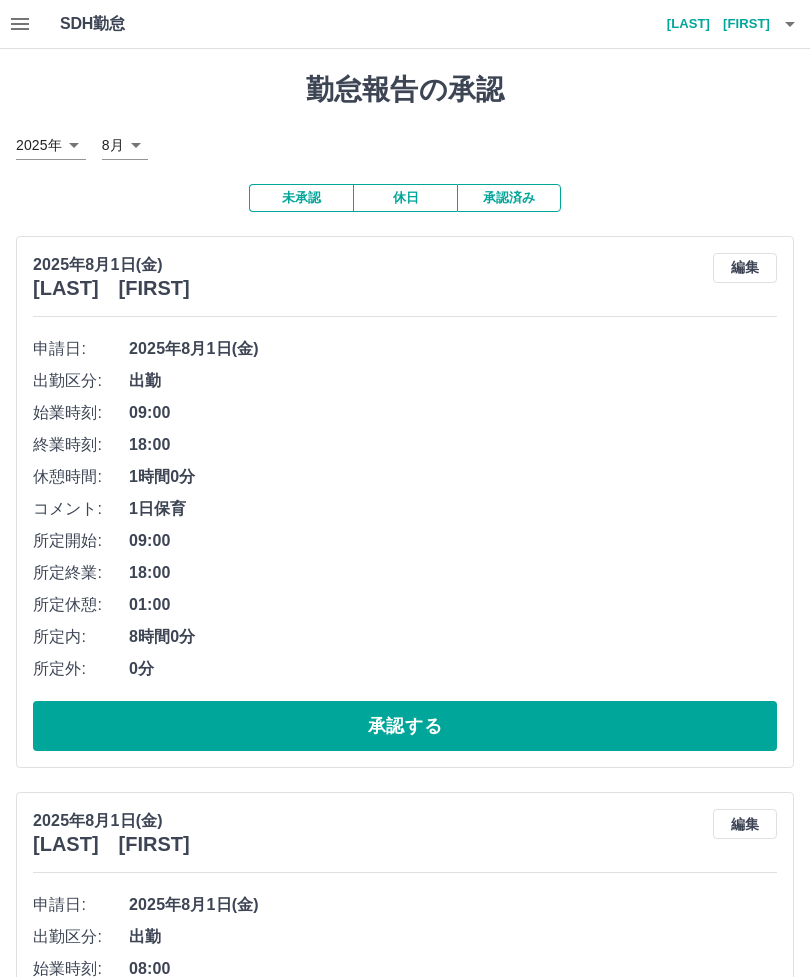 click on "承認する" at bounding box center [405, 726] 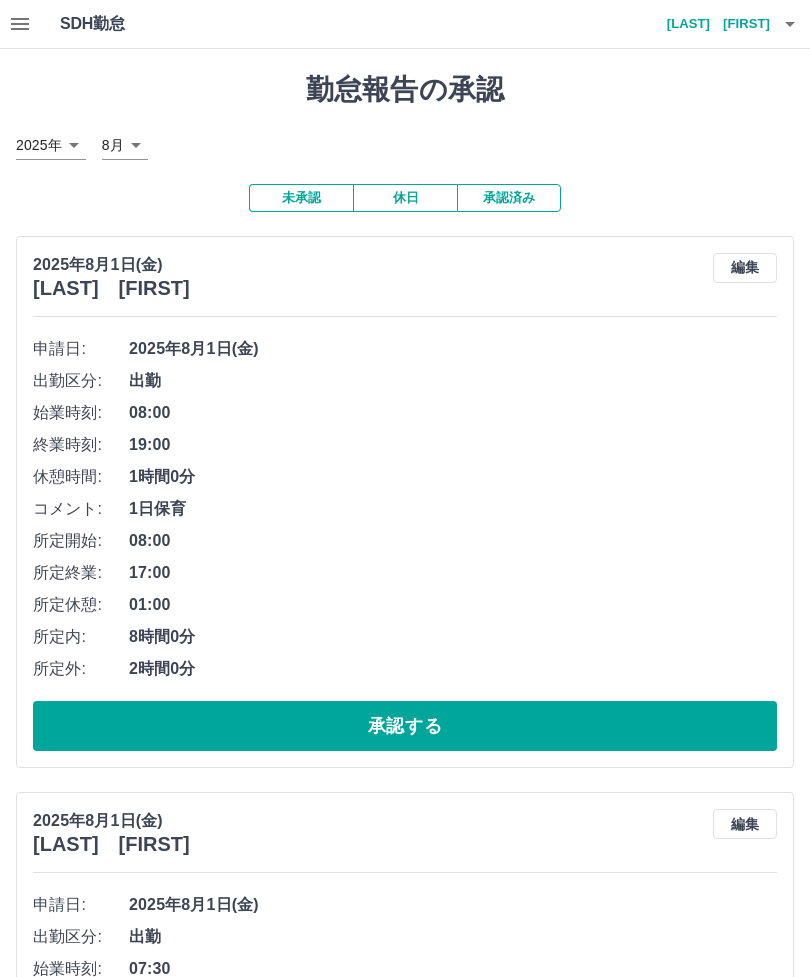 click on "承認する" at bounding box center (405, 726) 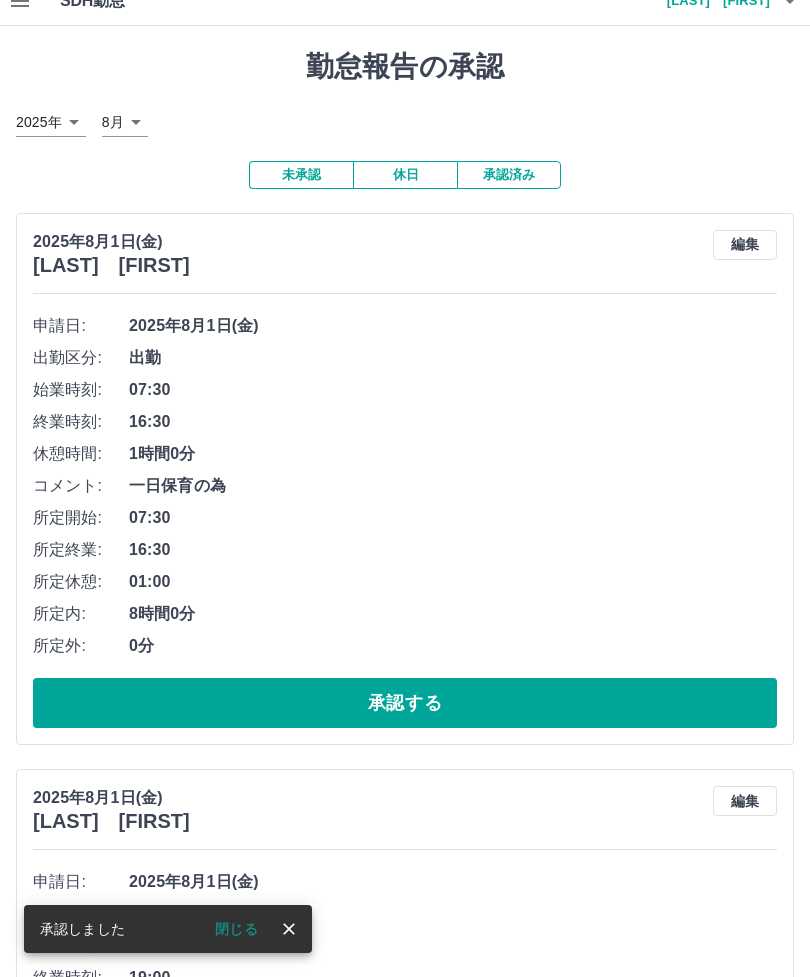 scroll, scrollTop: 79, scrollLeft: 0, axis: vertical 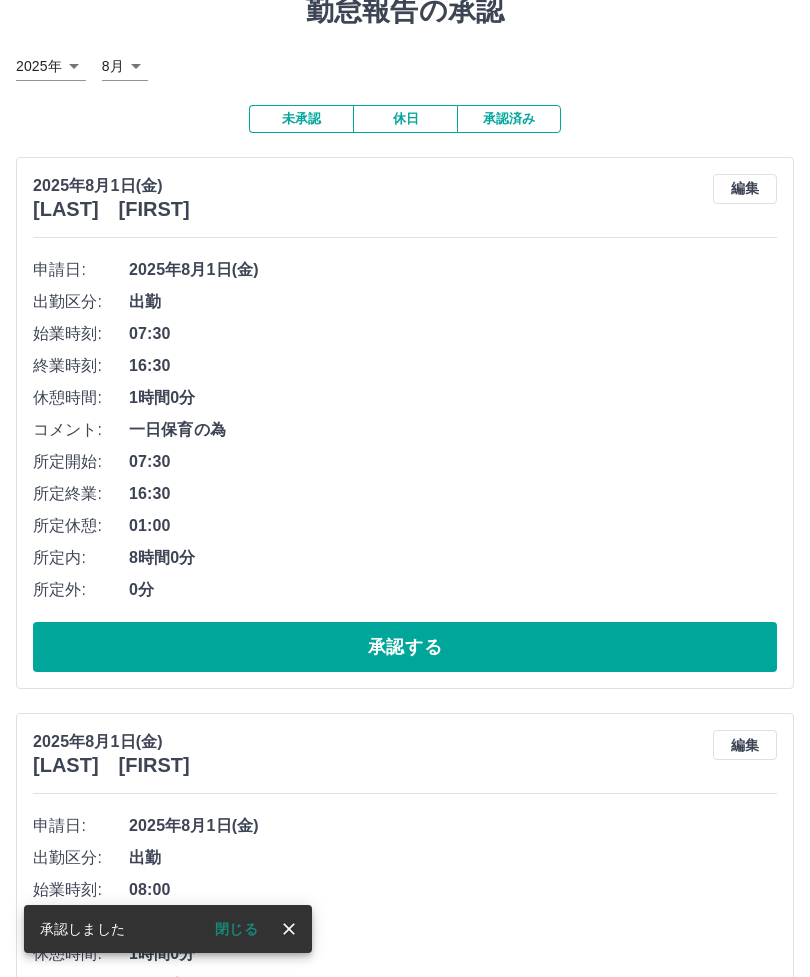 click on "承認する" at bounding box center (405, 647) 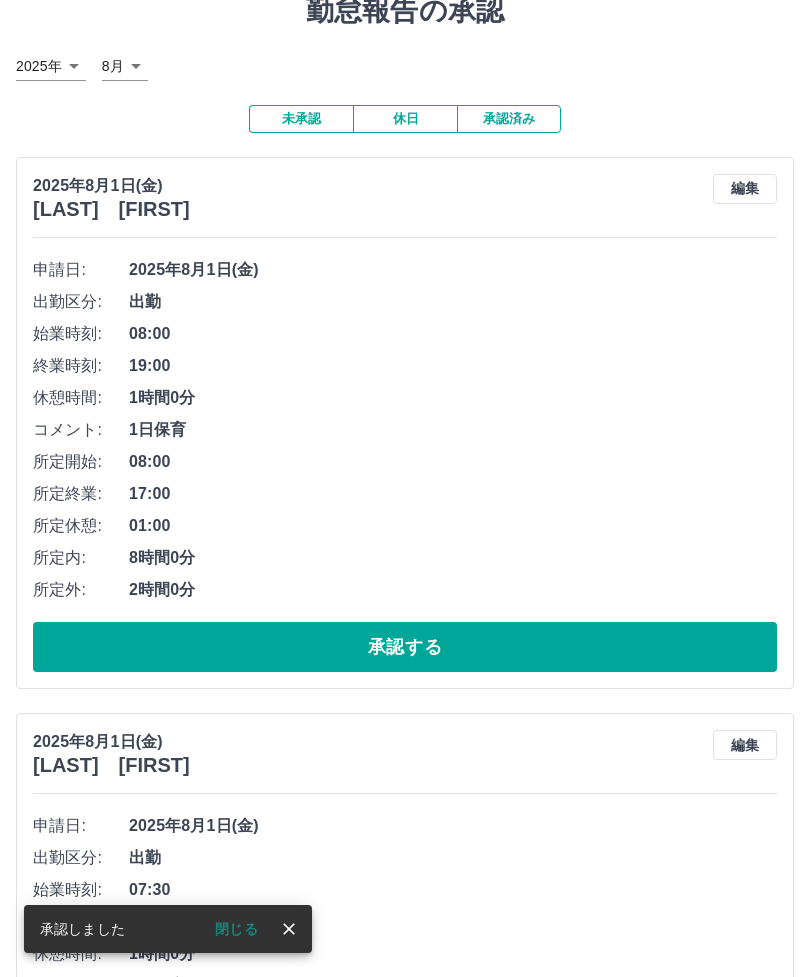 click on "承認する" at bounding box center (405, 647) 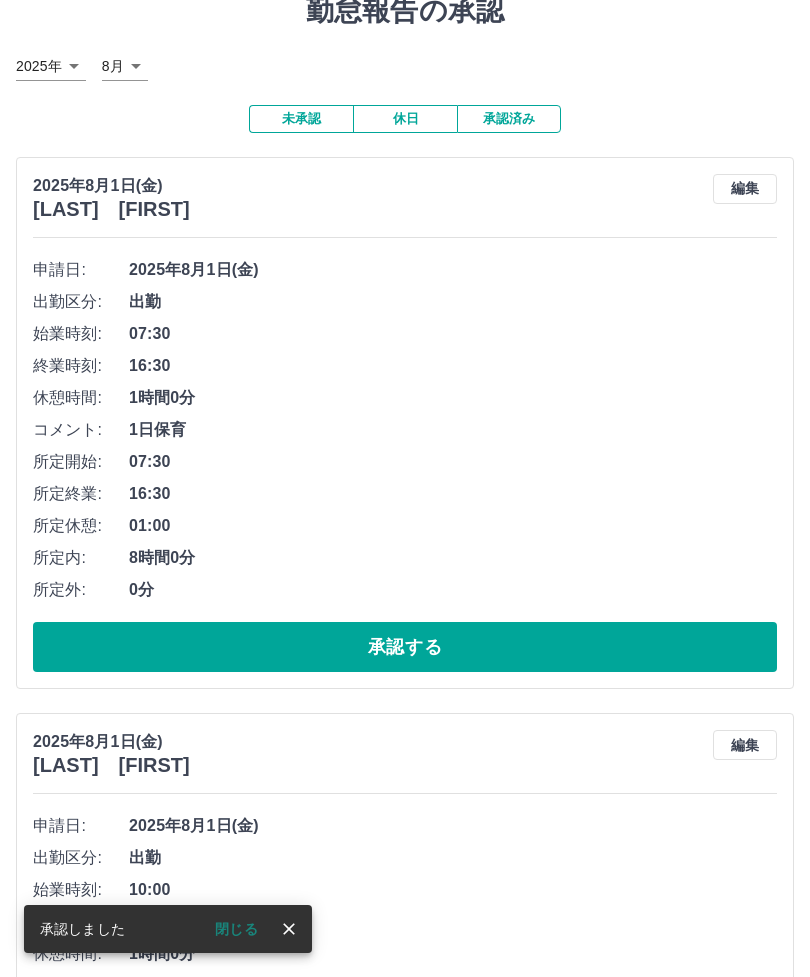 click on "承認する" at bounding box center [405, 647] 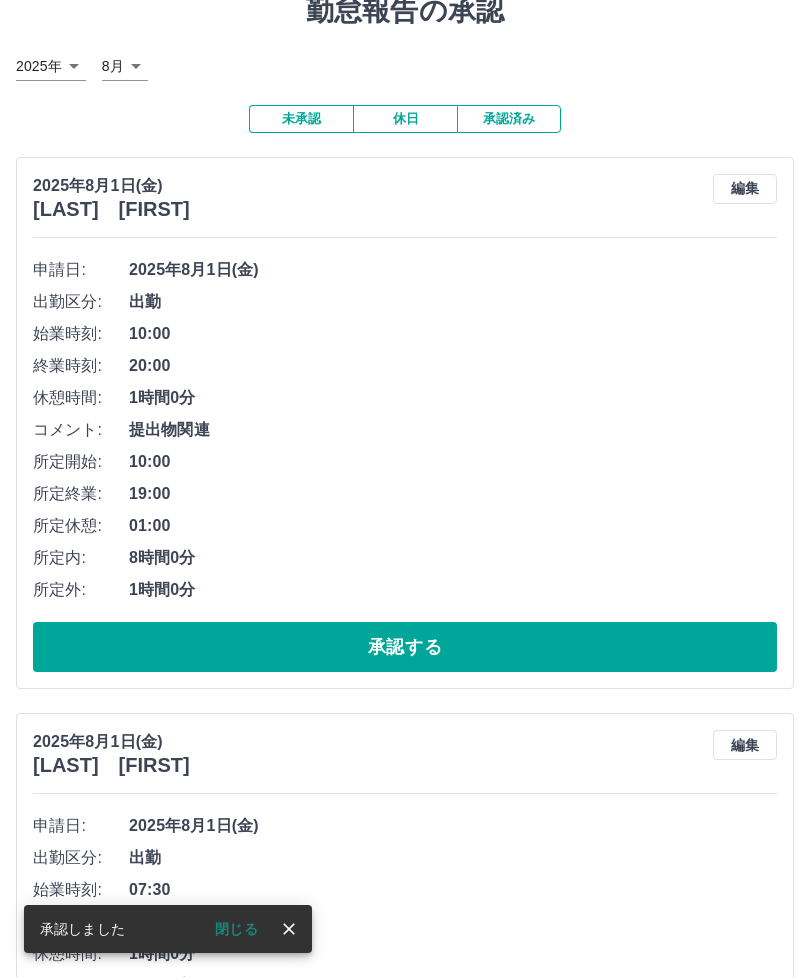click on "承認する" at bounding box center (405, 647) 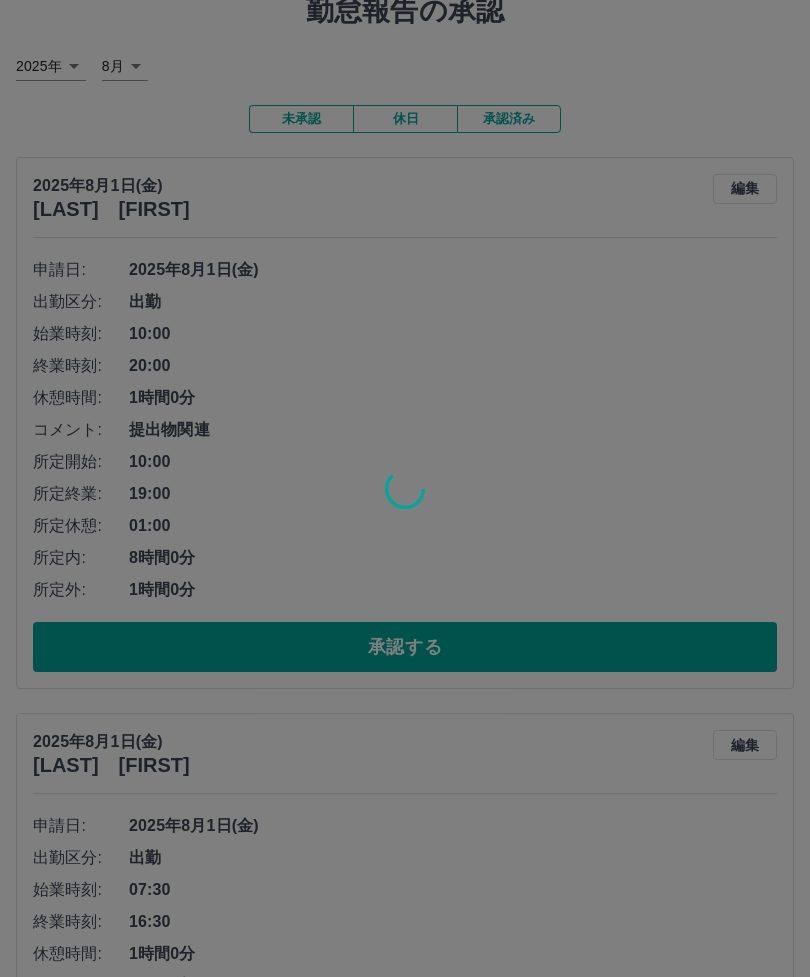 scroll, scrollTop: 0, scrollLeft: 0, axis: both 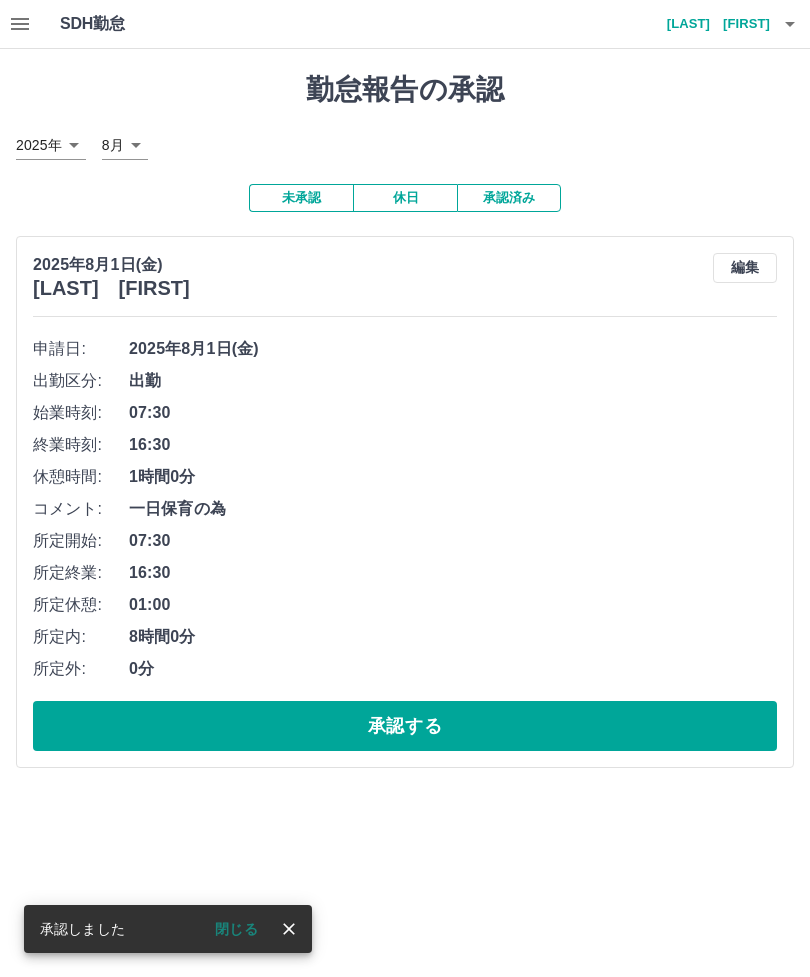 click on "承認する" at bounding box center [405, 726] 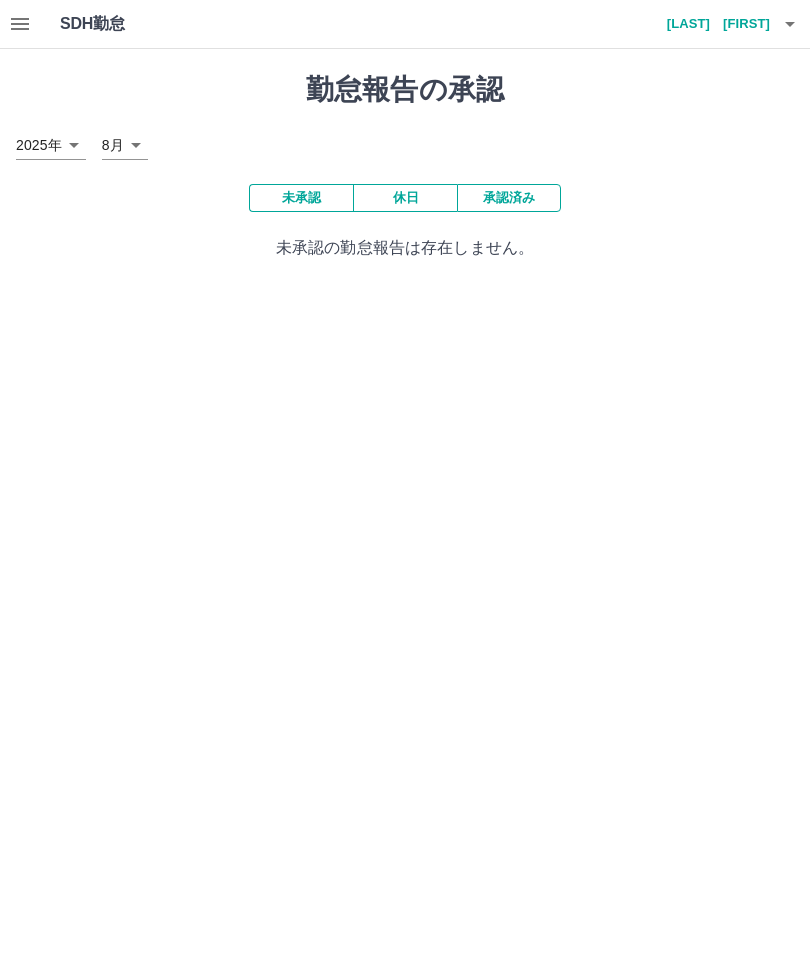 click on "今江　菫" at bounding box center [710, 24] 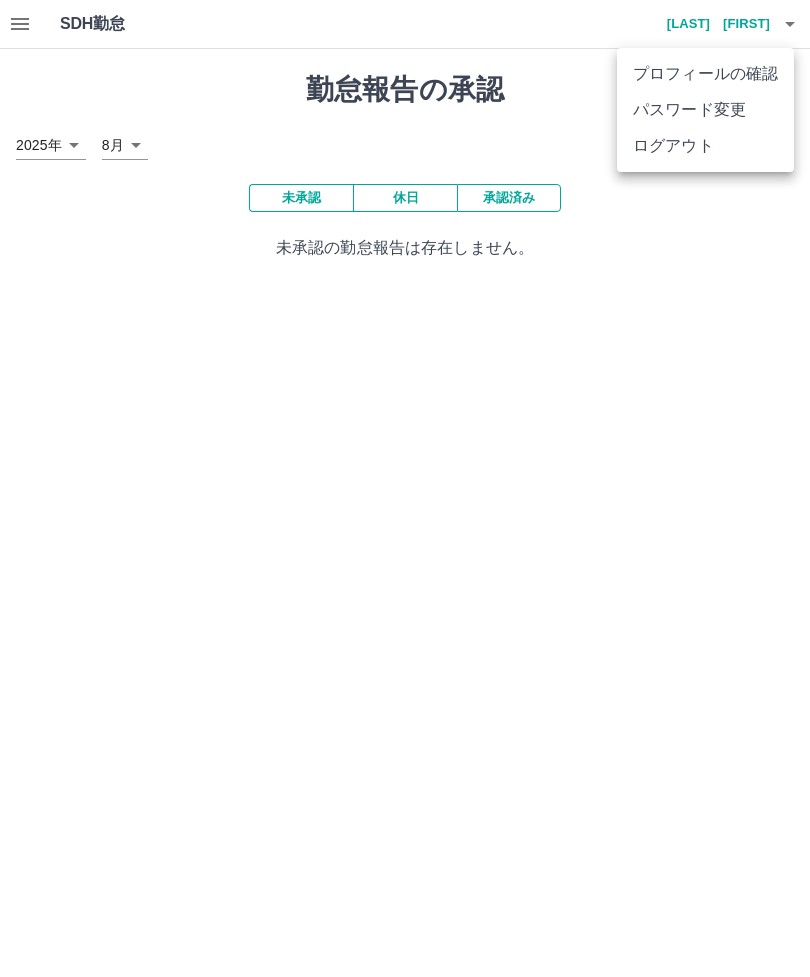 click at bounding box center (405, 488) 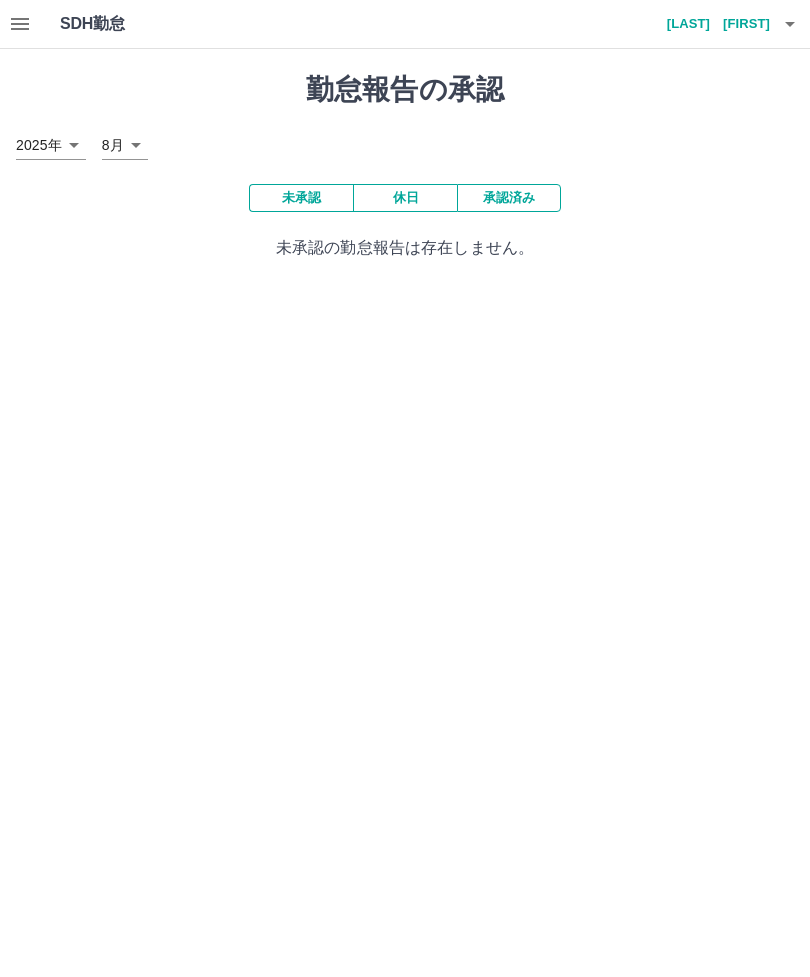 click on "SDH勤怠 今江　菫" at bounding box center [405, 24] 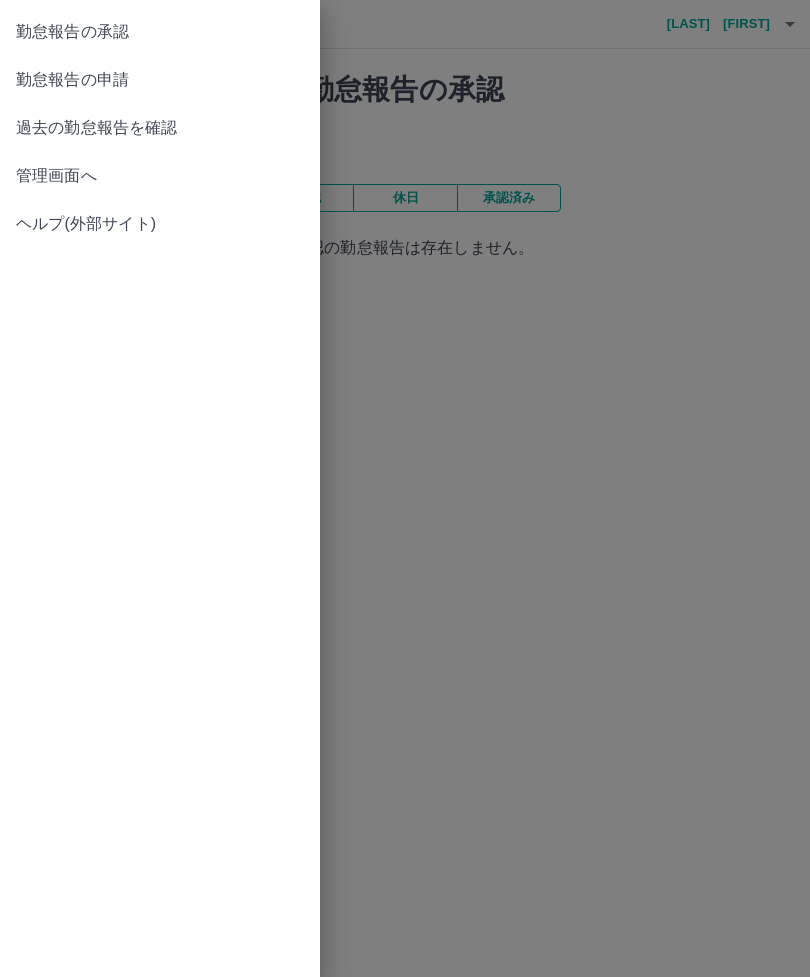 click on "勤怠報告の申請" at bounding box center [160, 80] 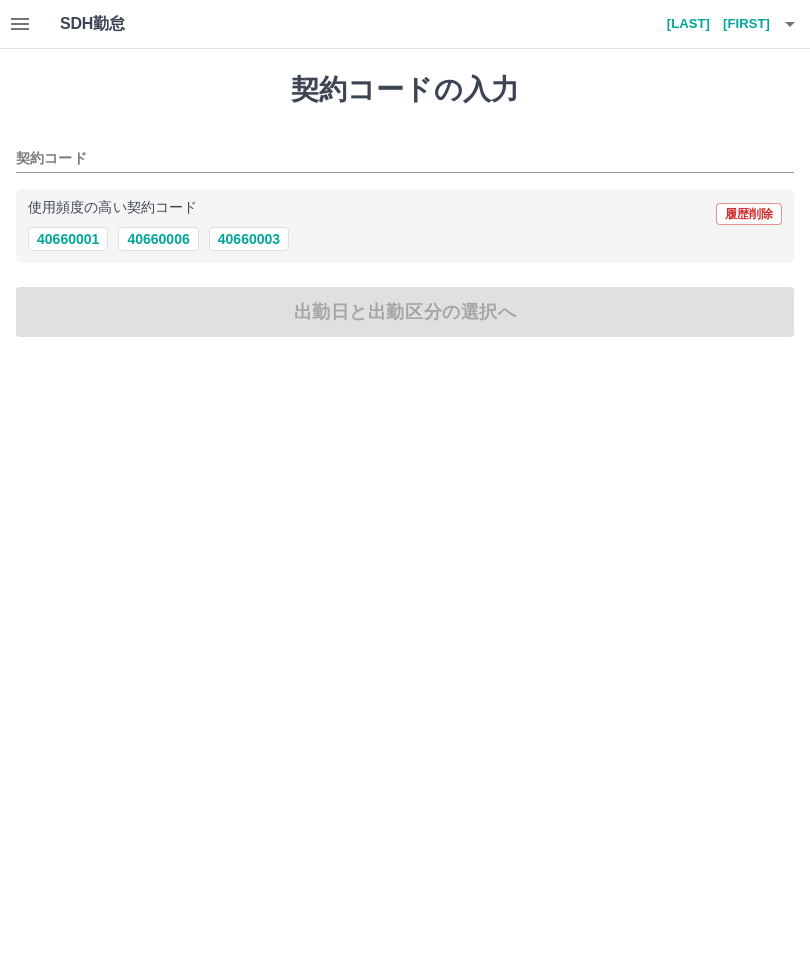 click on "40660001" at bounding box center [68, 239] 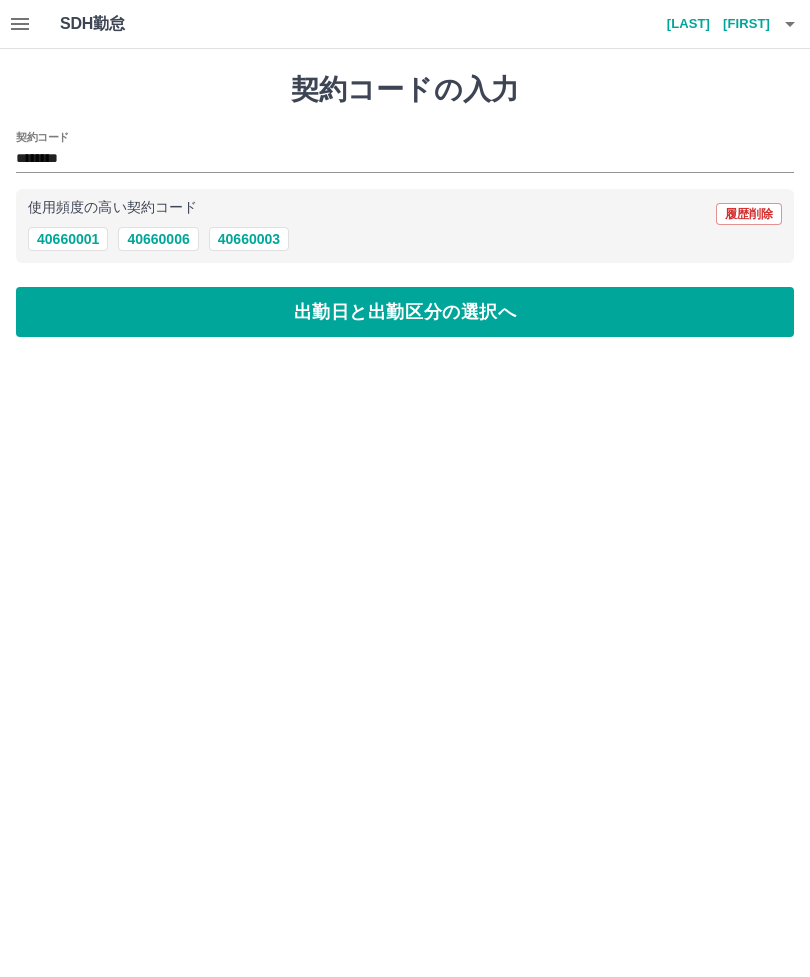 click on "出勤日と出勤区分の選択へ" at bounding box center [405, 312] 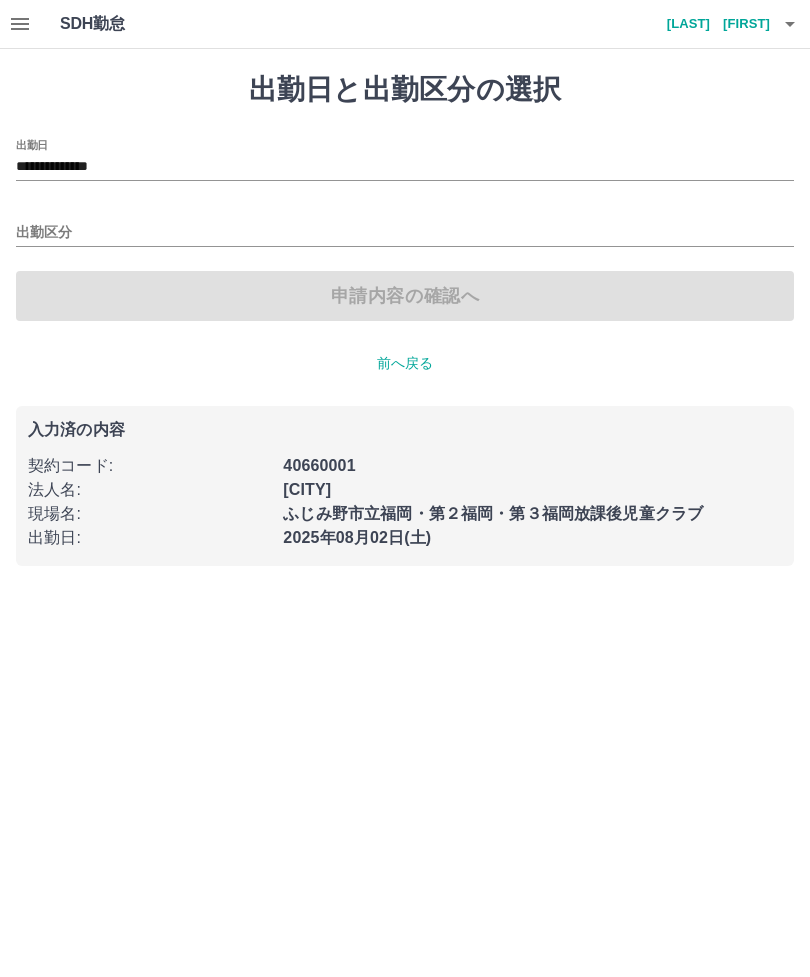 click on "**********" at bounding box center (405, 167) 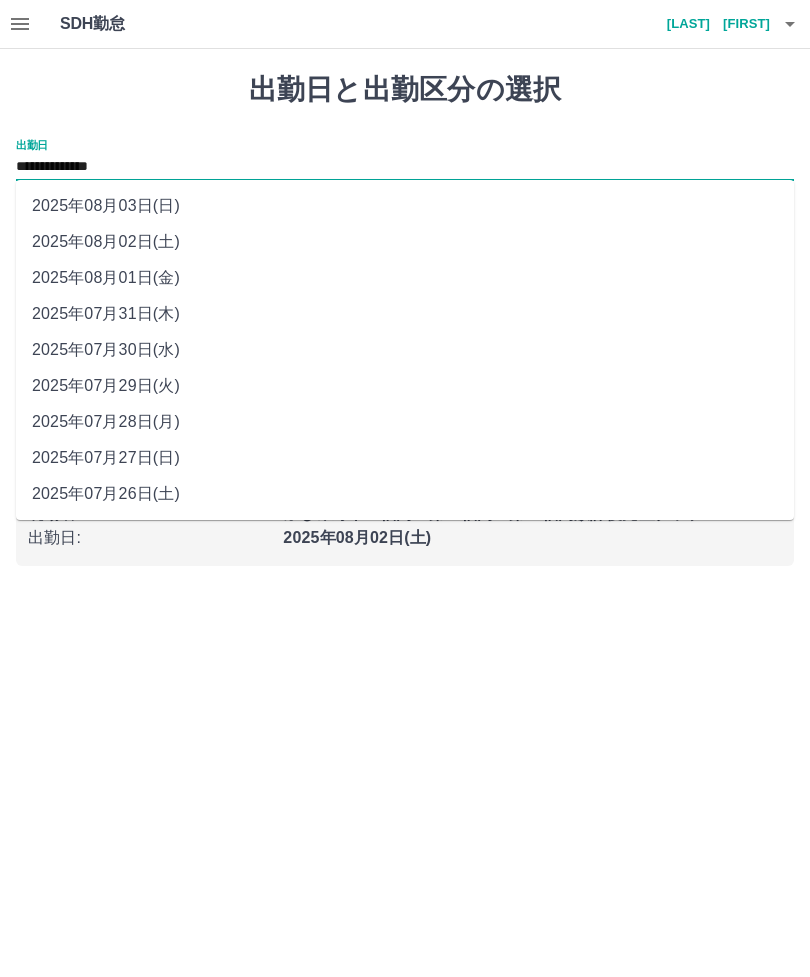 click on "2025年08月03日(日)" at bounding box center [405, 206] 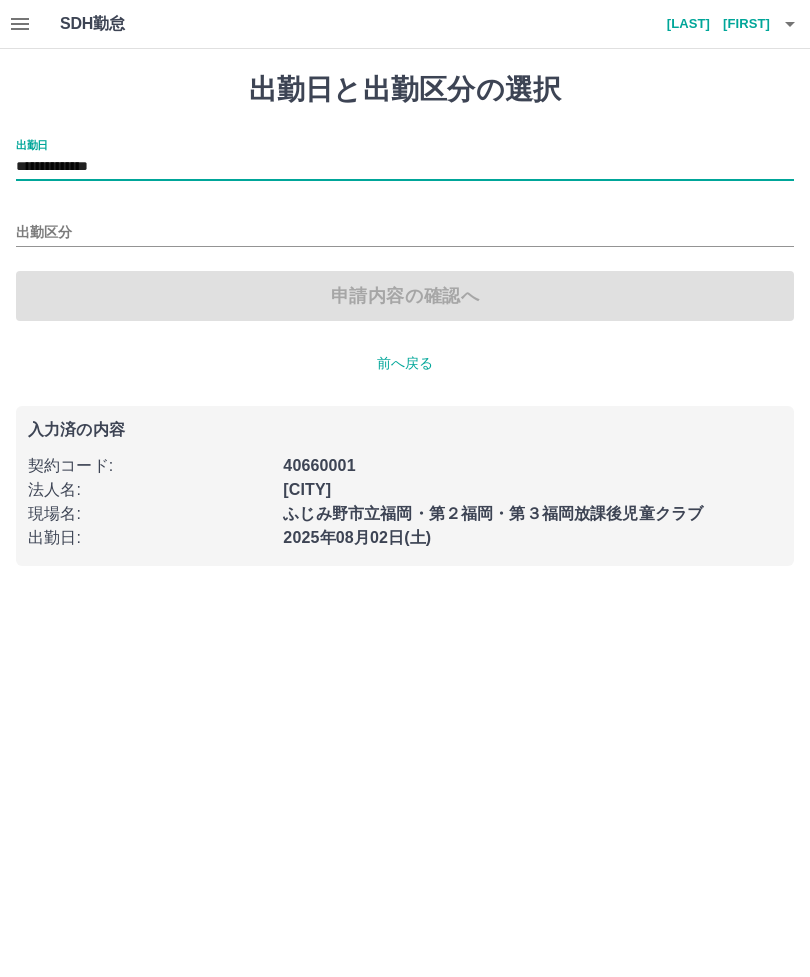 click on "出勤区分" at bounding box center [405, 233] 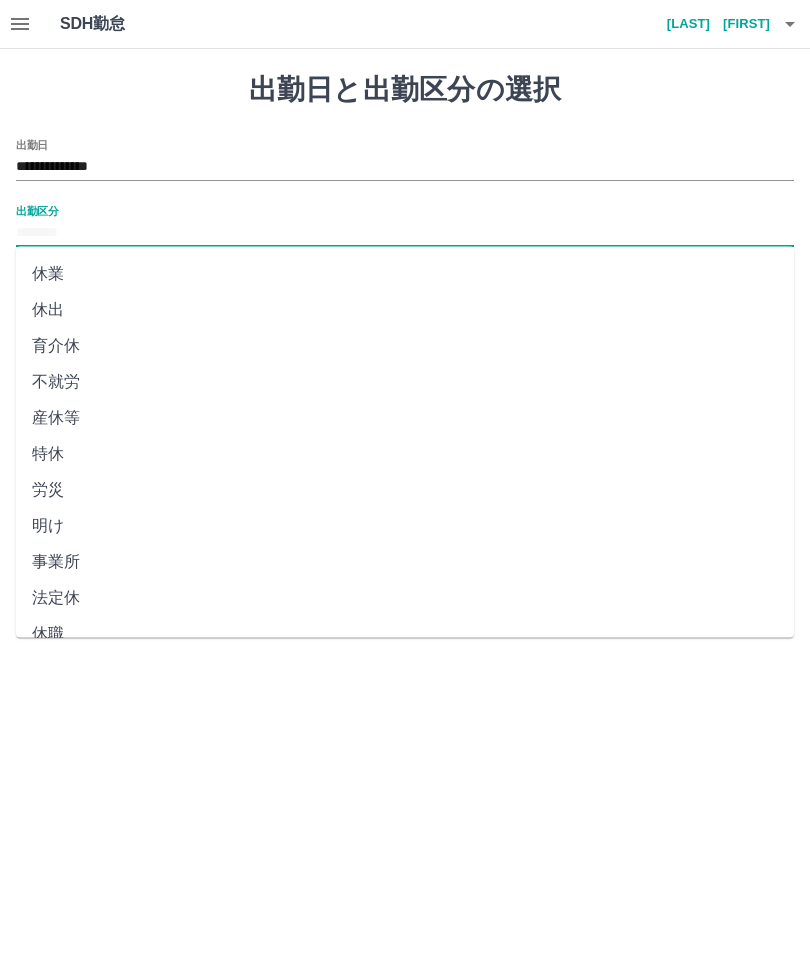 scroll, scrollTop: 248, scrollLeft: 0, axis: vertical 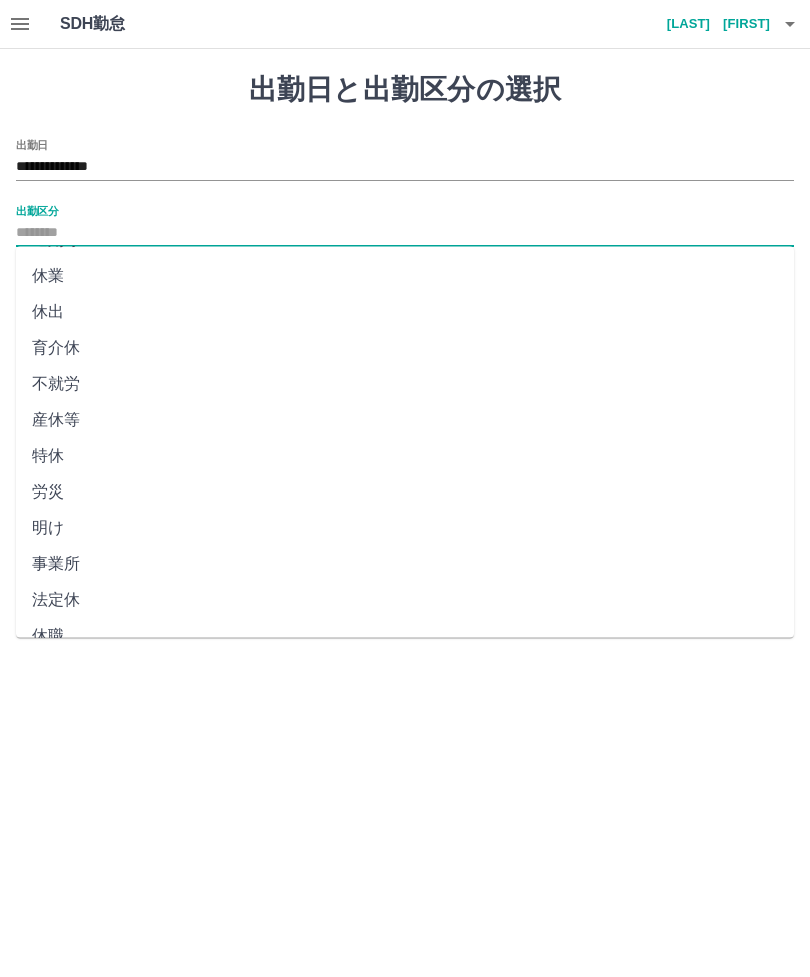 click on "法定休" at bounding box center (405, 601) 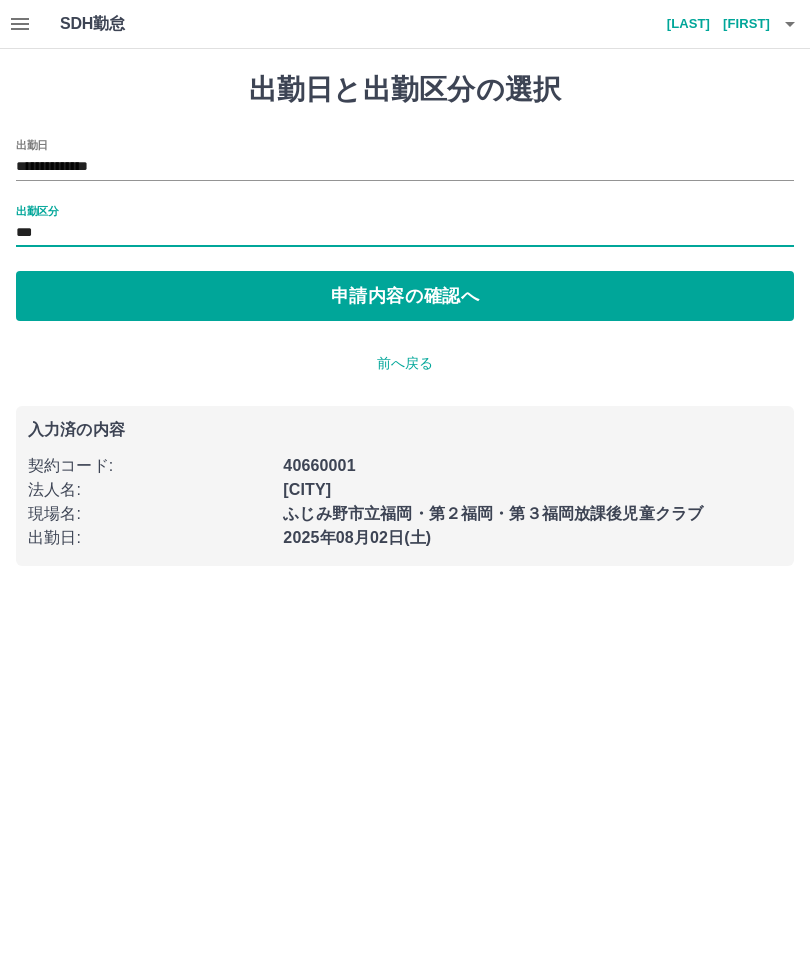 click on "申請内容の確認へ" at bounding box center [405, 296] 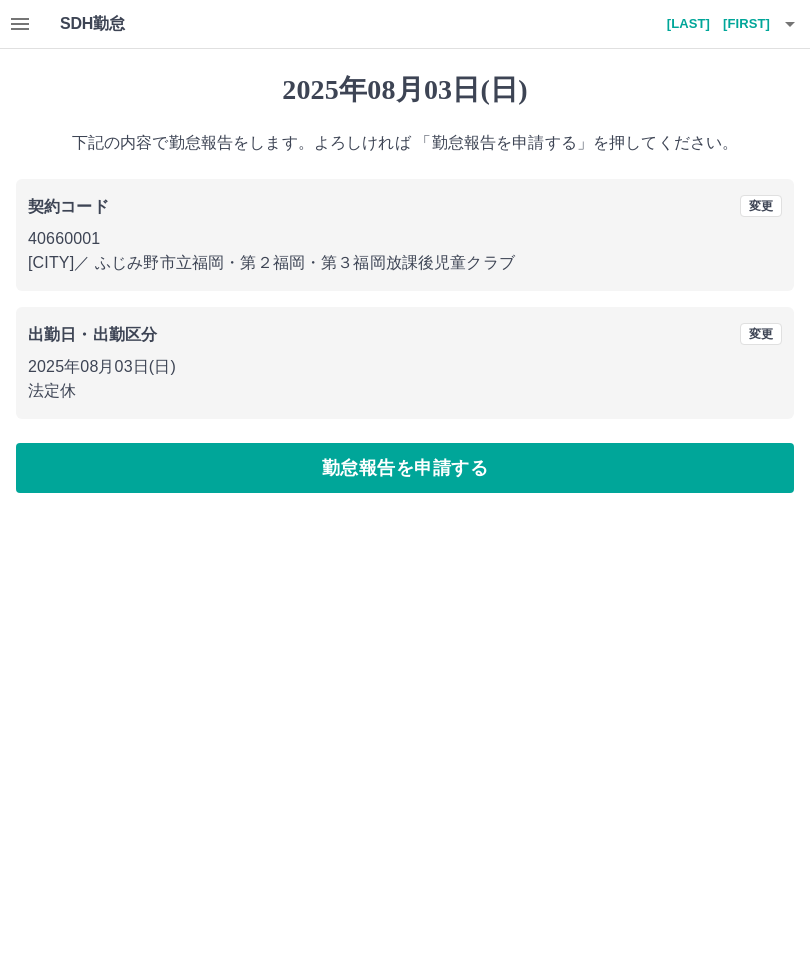 click on "勤怠報告を申請する" at bounding box center [405, 468] 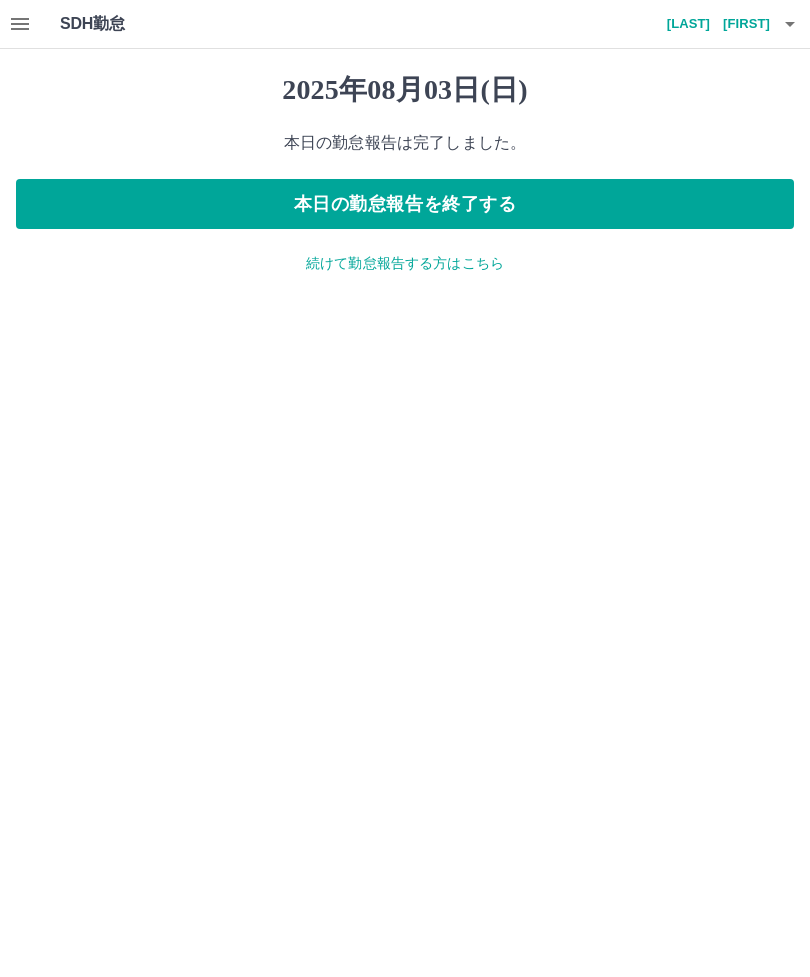 click on "本日の勤怠報告を終了する" at bounding box center [405, 204] 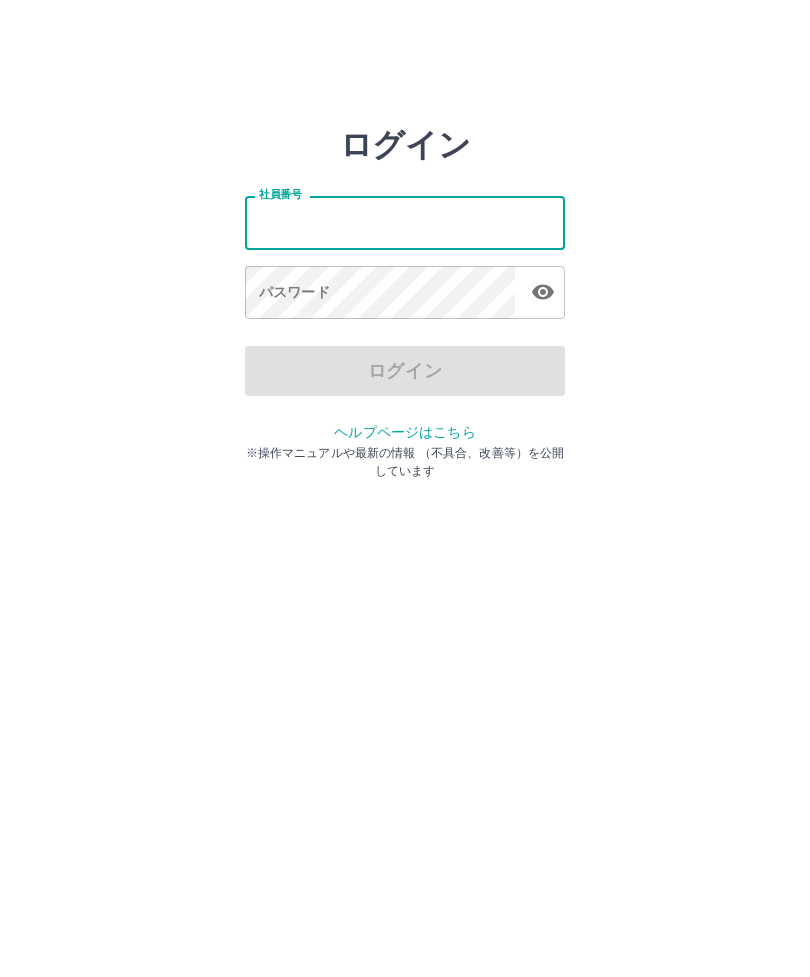 scroll, scrollTop: 0, scrollLeft: 0, axis: both 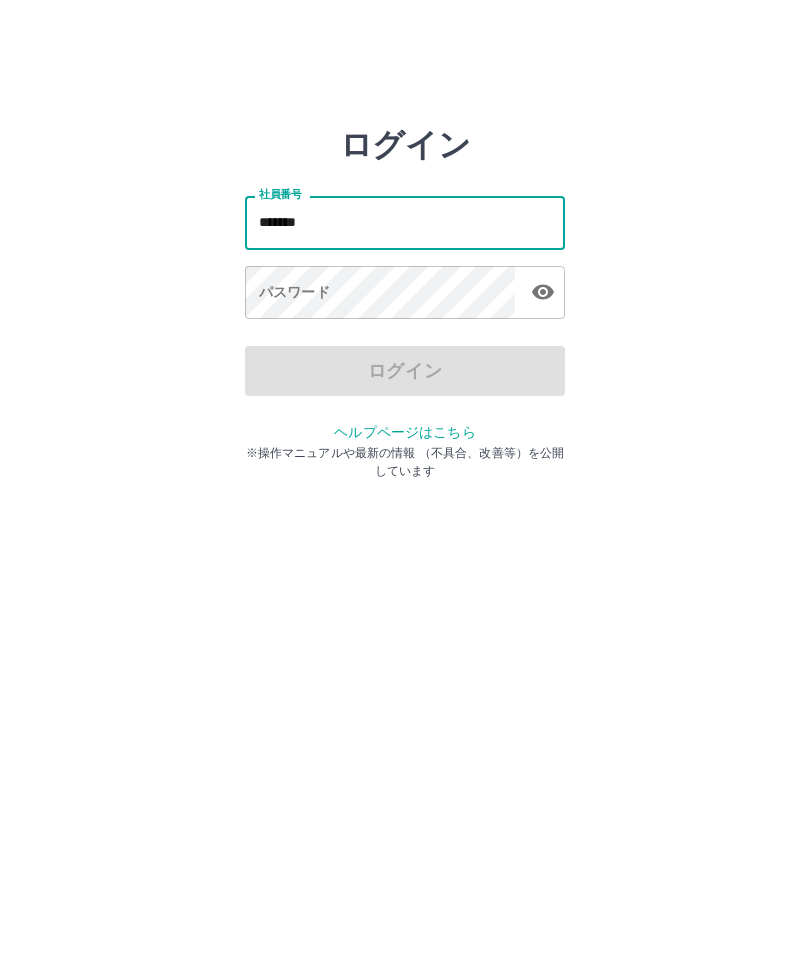 type on "*******" 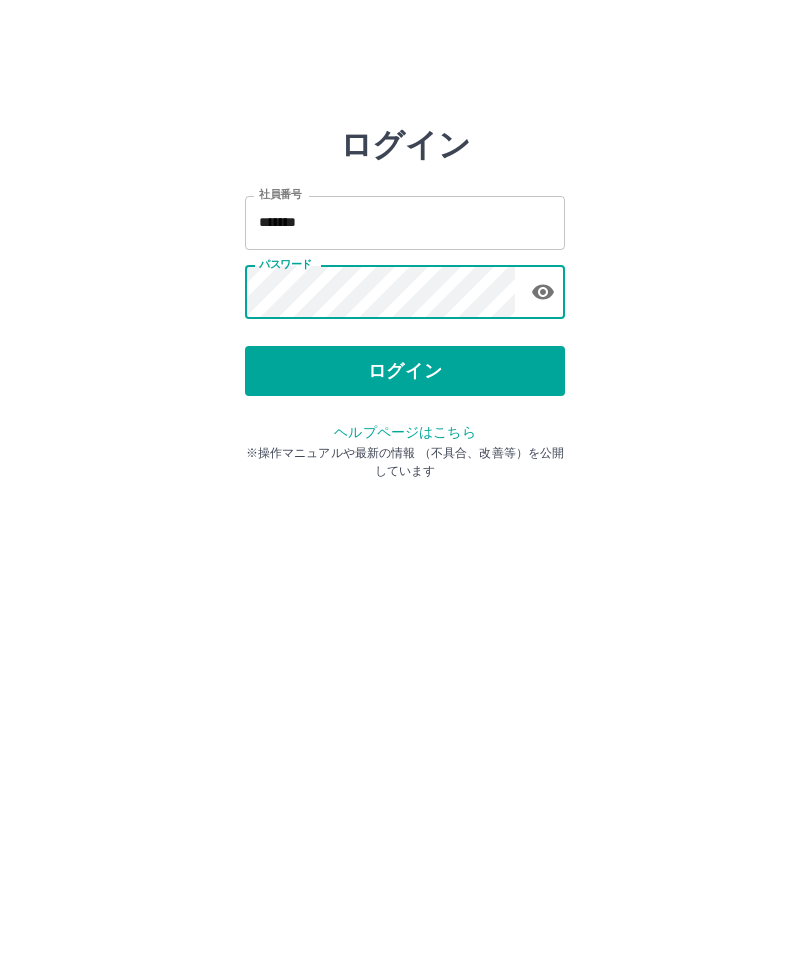 click on "ログイン" at bounding box center (405, 371) 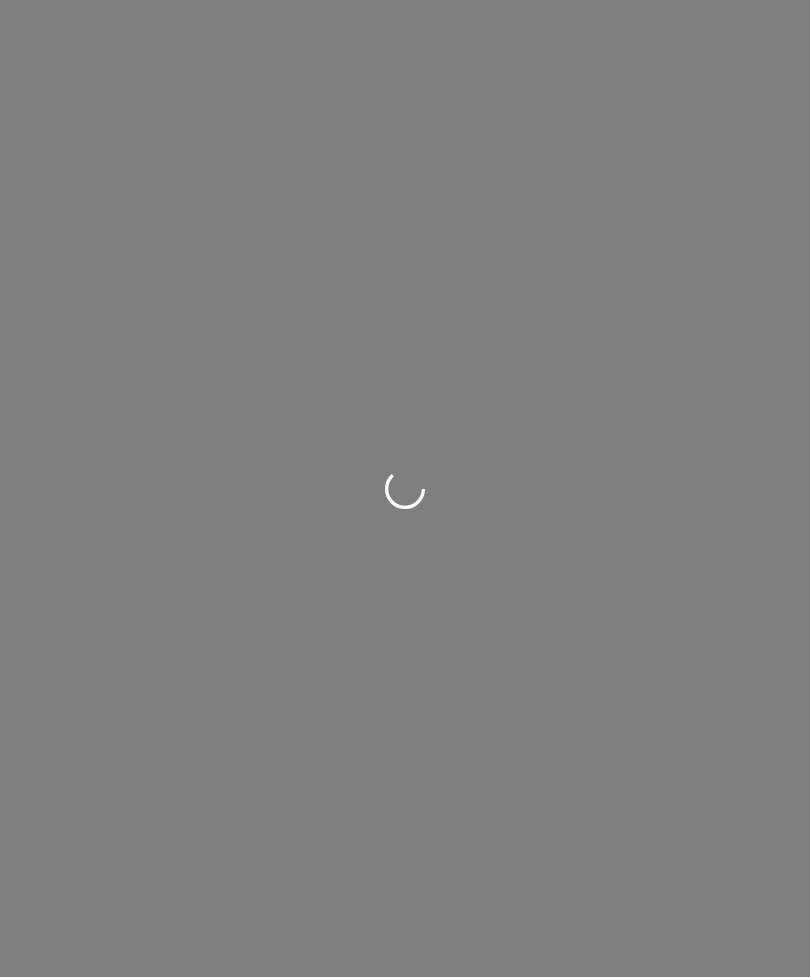 scroll, scrollTop: 0, scrollLeft: 0, axis: both 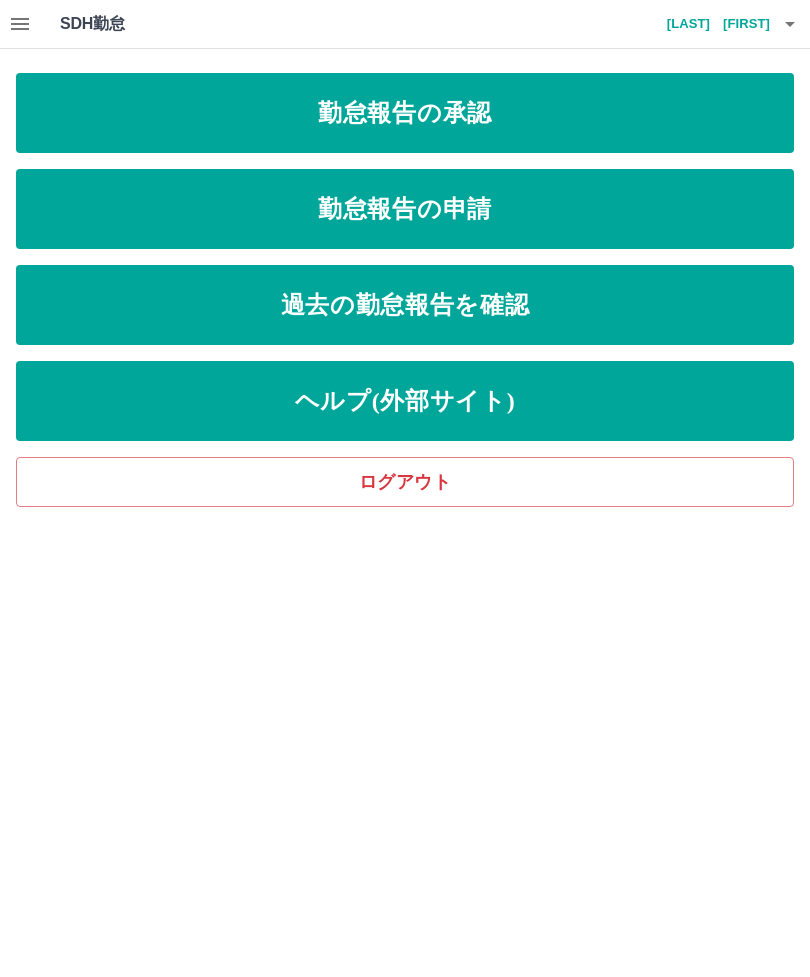 click on "勤怠報告の申請" at bounding box center [405, 209] 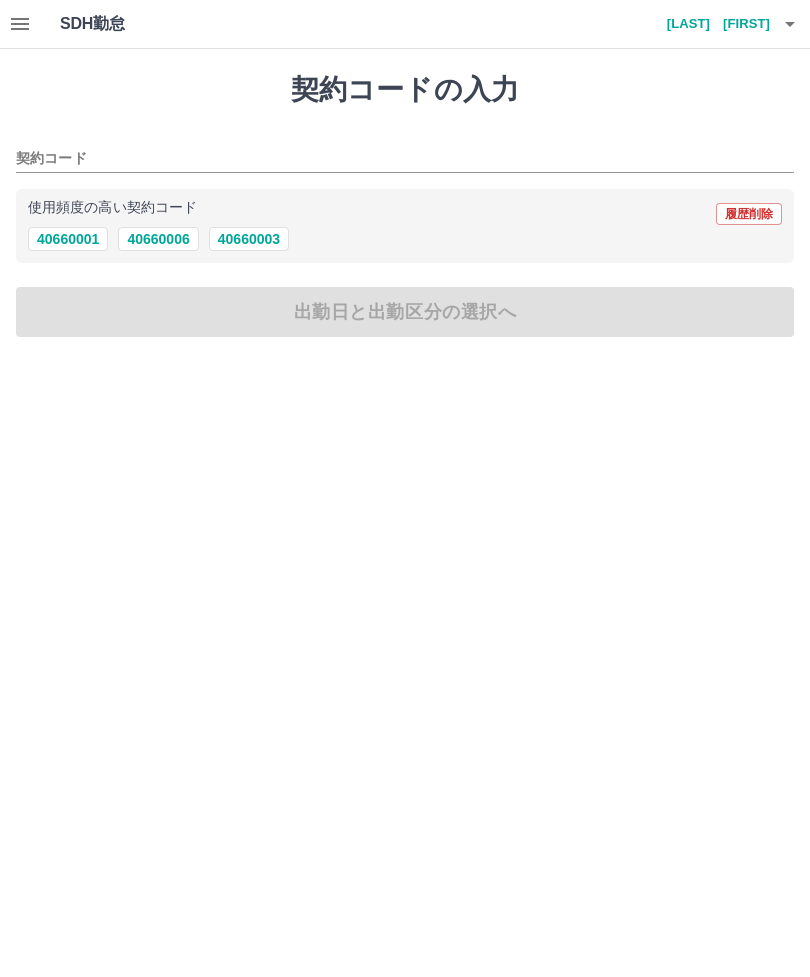click on "40660001" at bounding box center [68, 239] 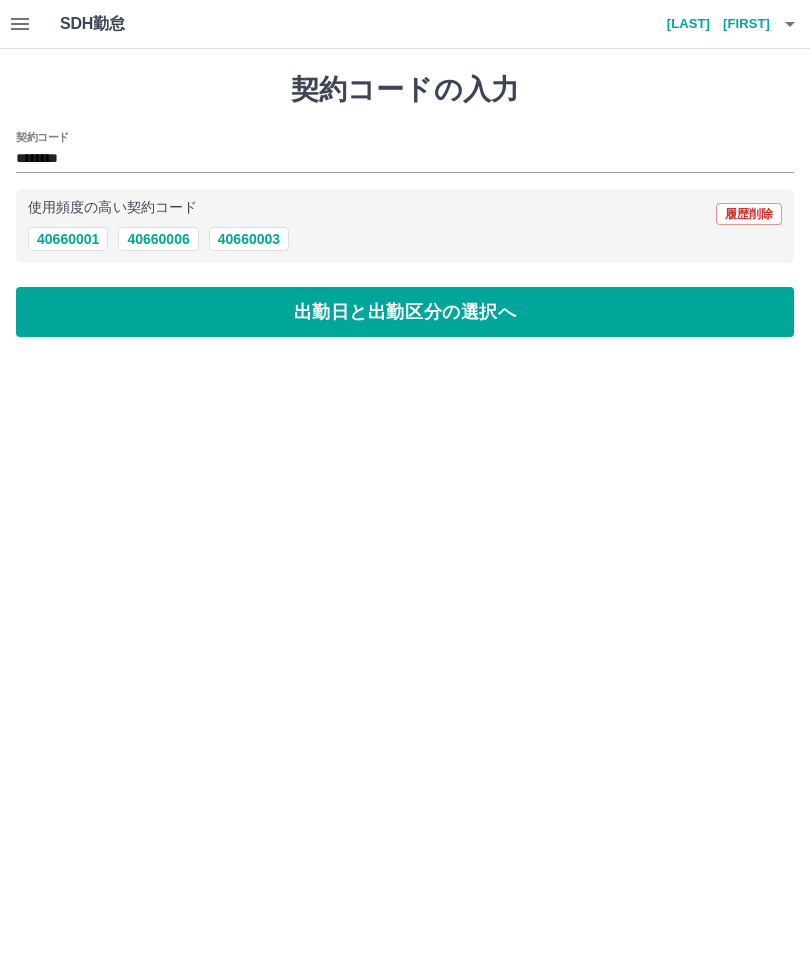 click on "出勤日と出勤区分の選択へ" at bounding box center [405, 312] 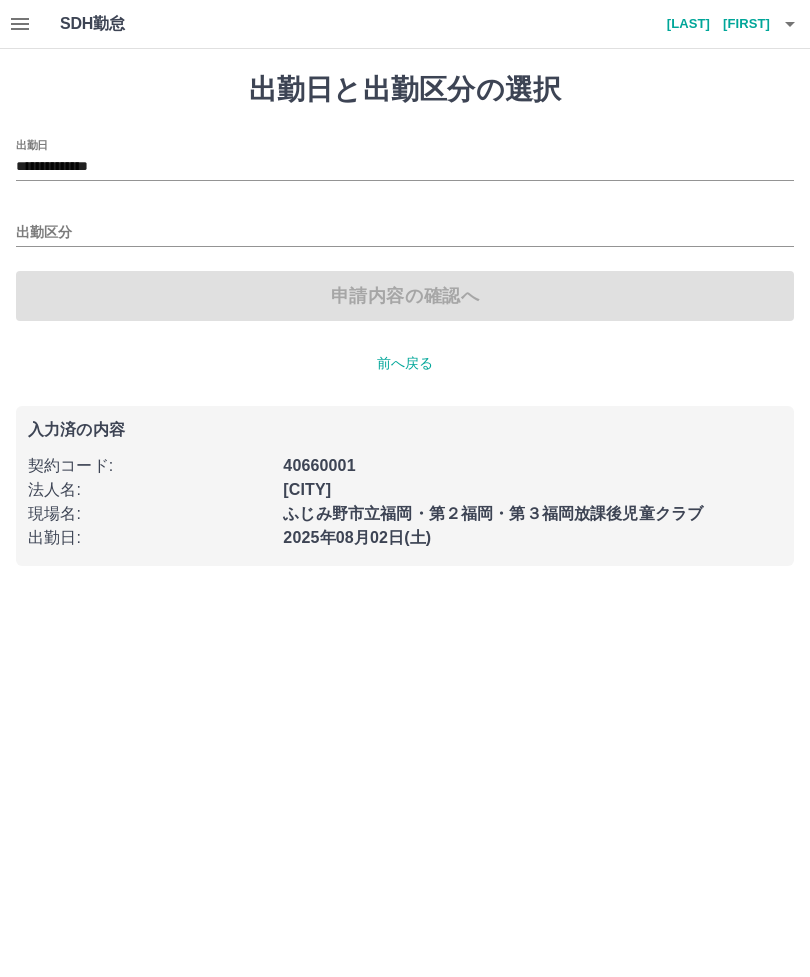 click on "**********" at bounding box center [405, 167] 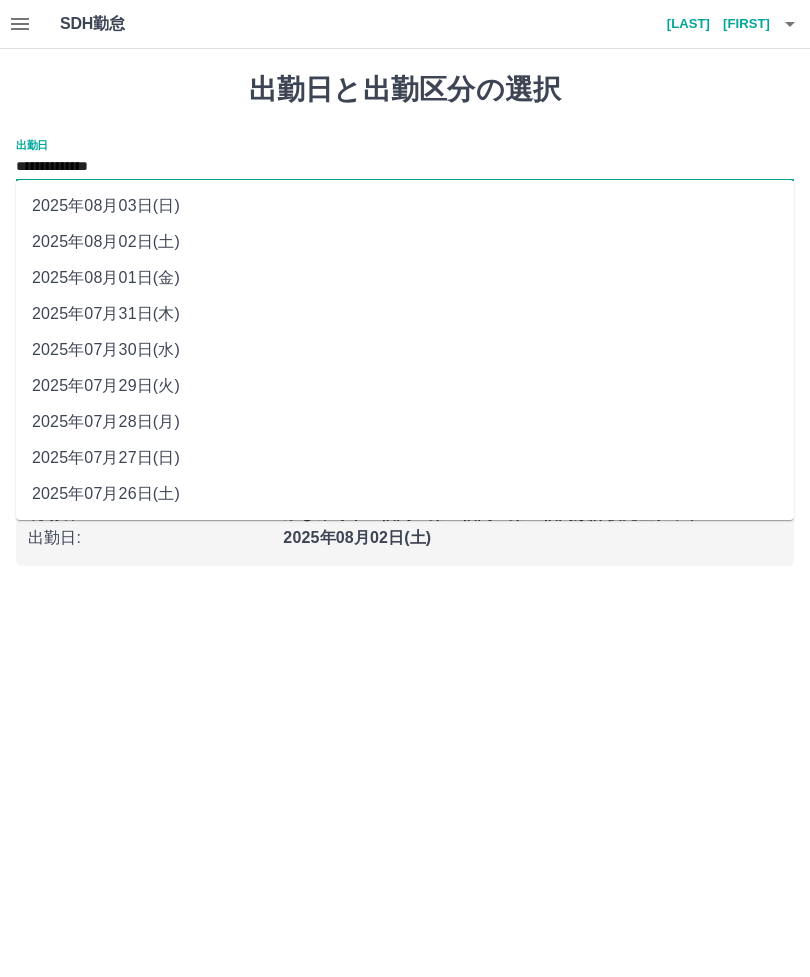 click on "2025年08月03日(日)" at bounding box center (405, 206) 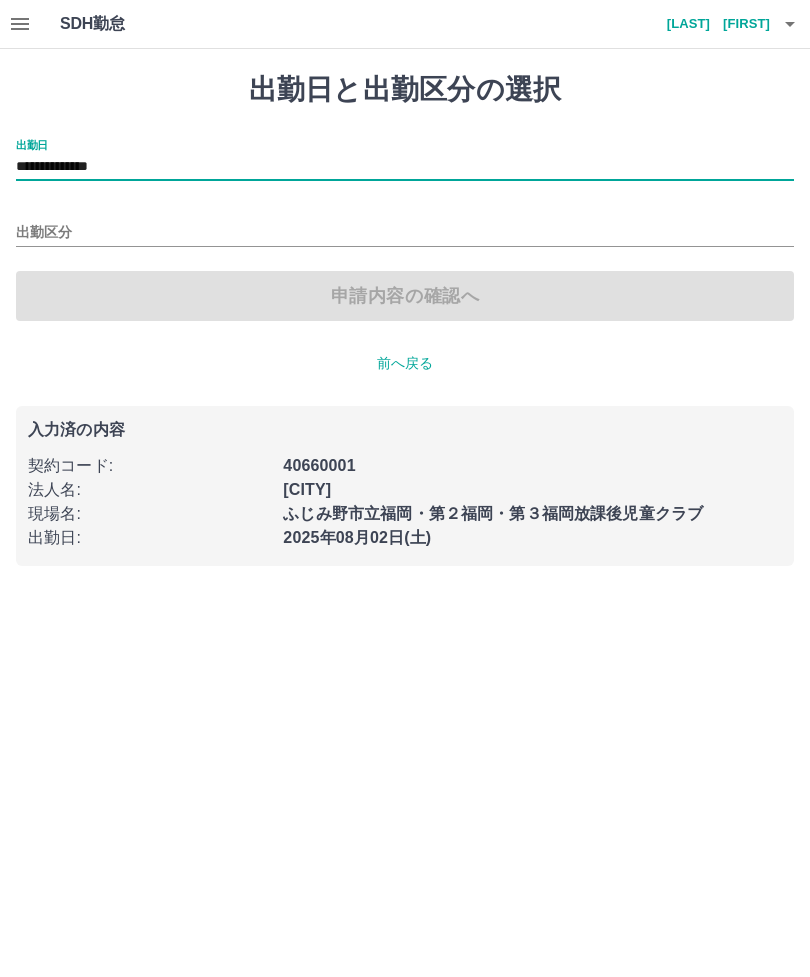 click on "出勤区分" at bounding box center [405, 226] 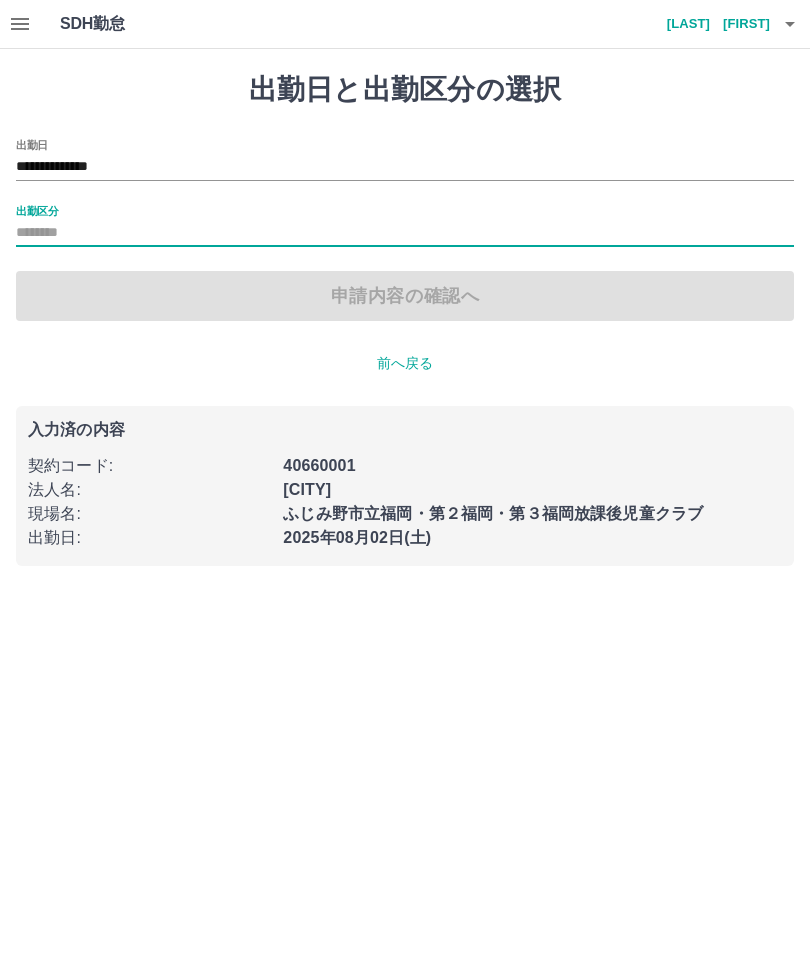 click on "出勤区分" at bounding box center (37, 210) 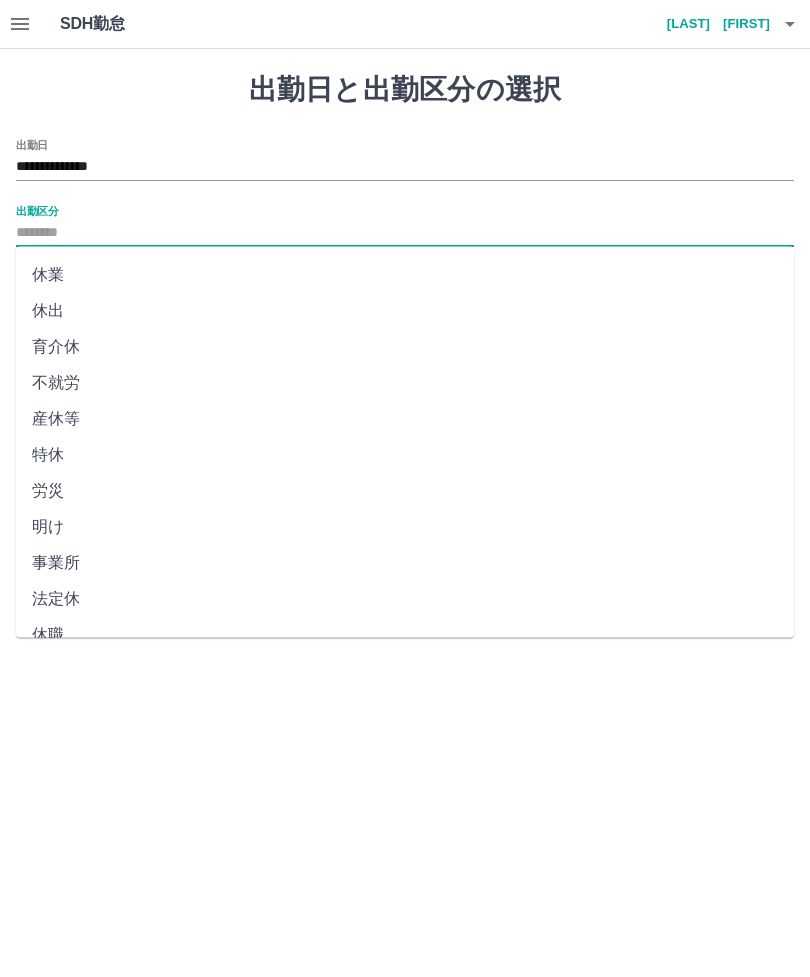 scroll, scrollTop: 248, scrollLeft: 0, axis: vertical 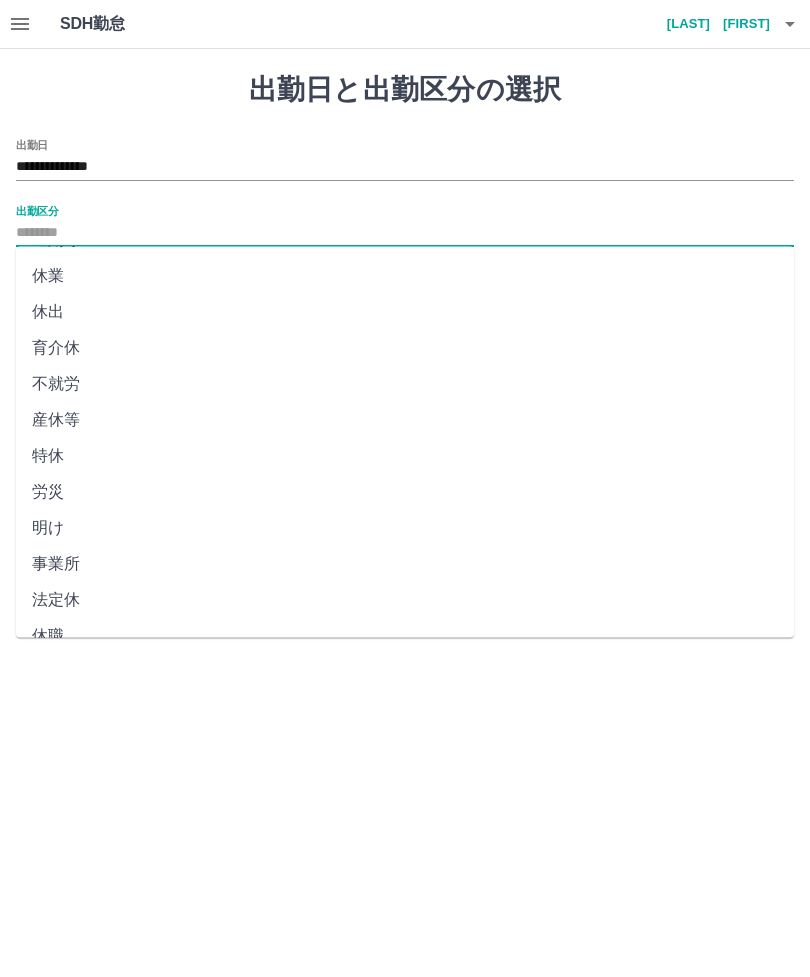 click on "事業所" at bounding box center (405, 565) 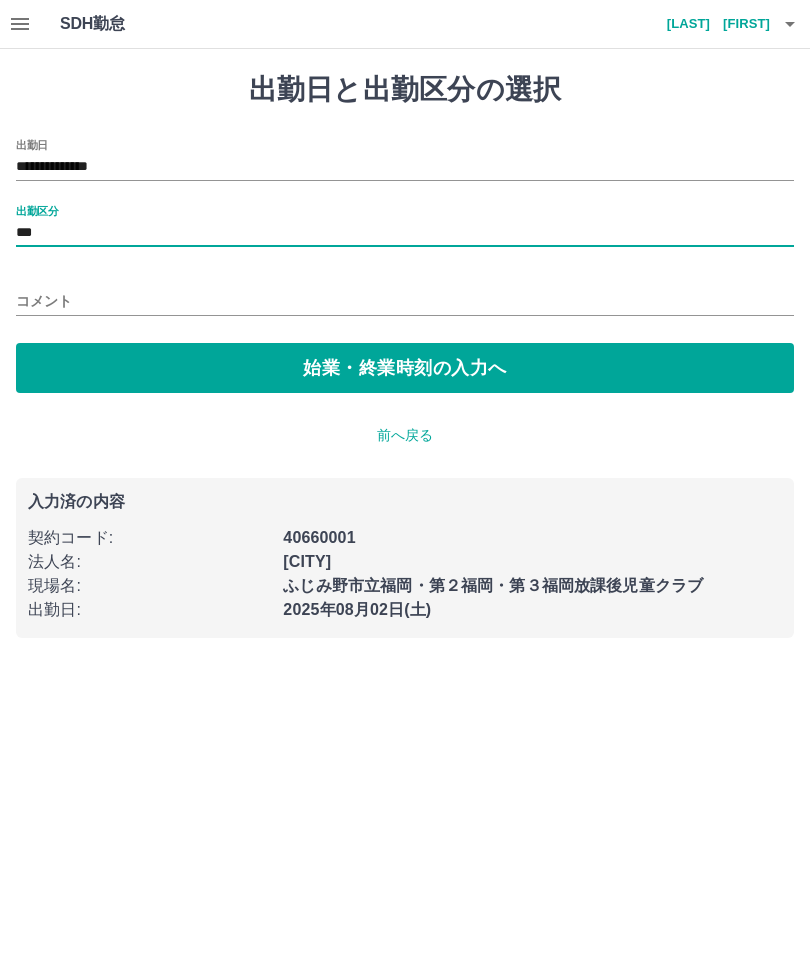click on "始業・終業時刻の入力へ" at bounding box center (405, 368) 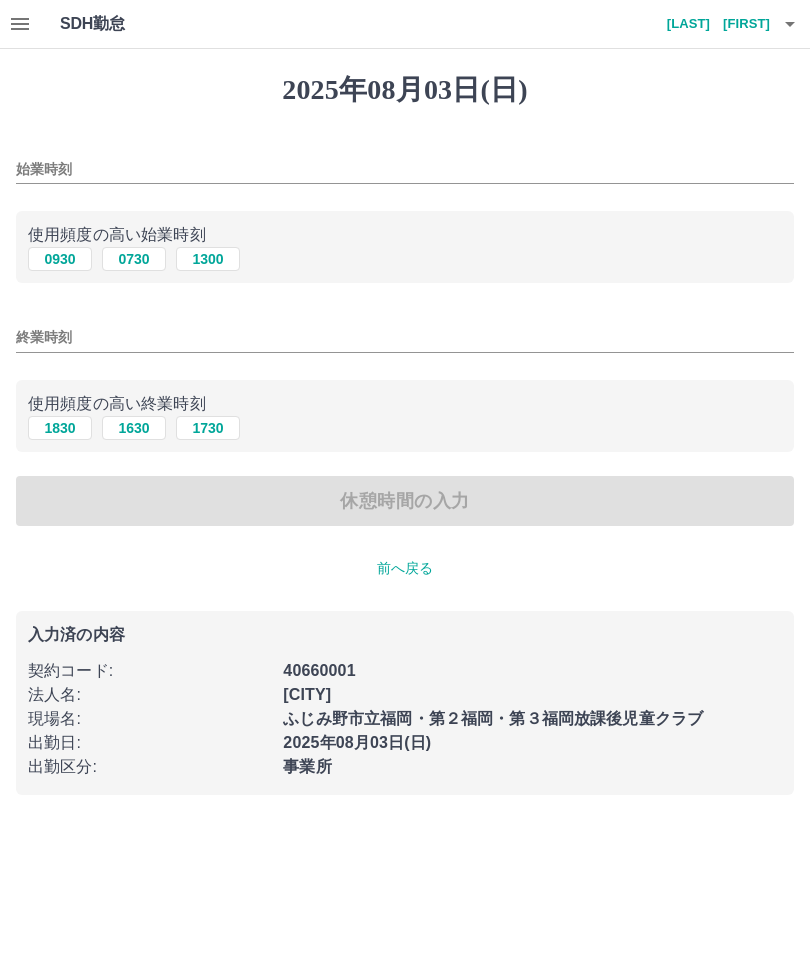 click on "前へ戻る" at bounding box center [405, 568] 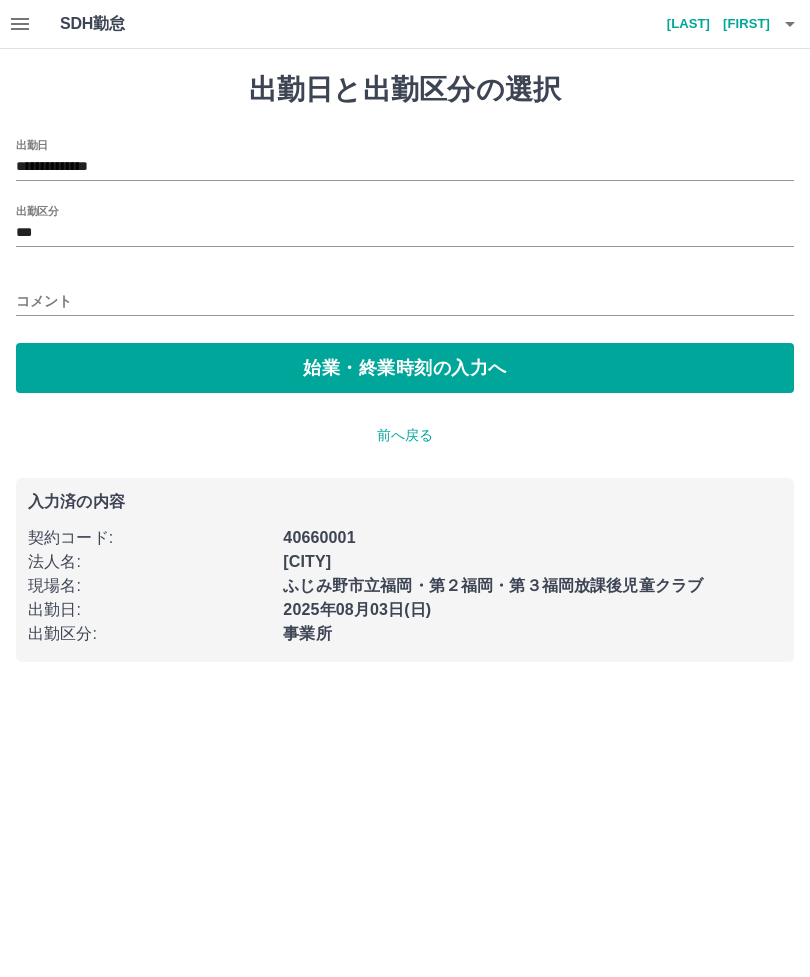 click on "***" at bounding box center (405, 233) 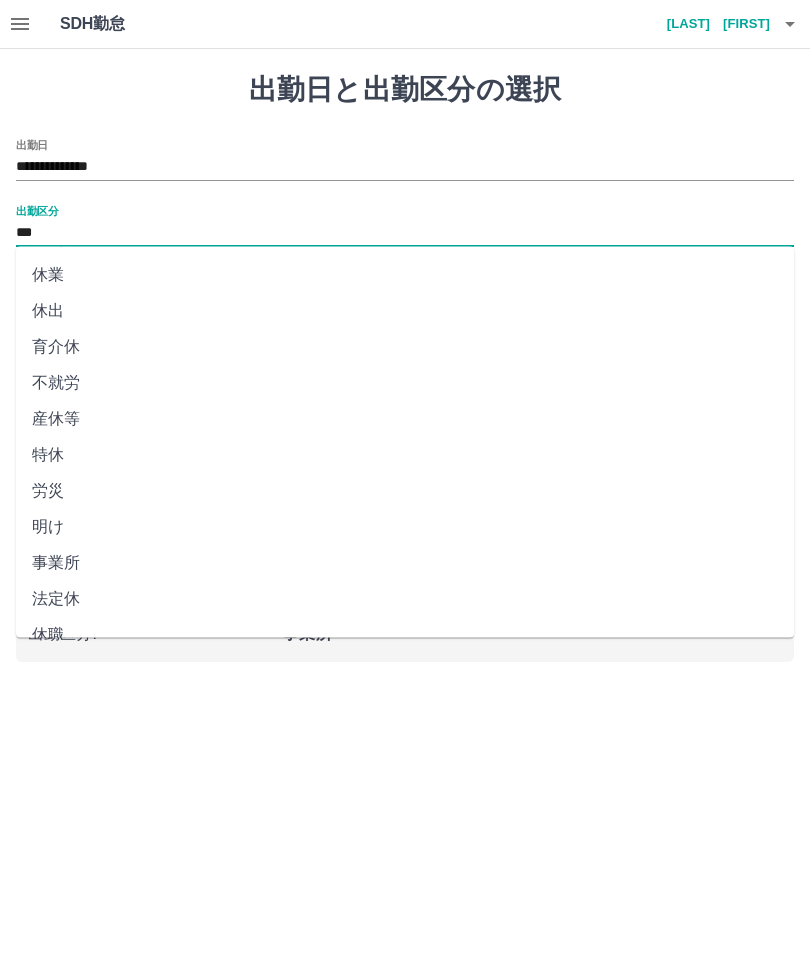 scroll, scrollTop: 248, scrollLeft: 0, axis: vertical 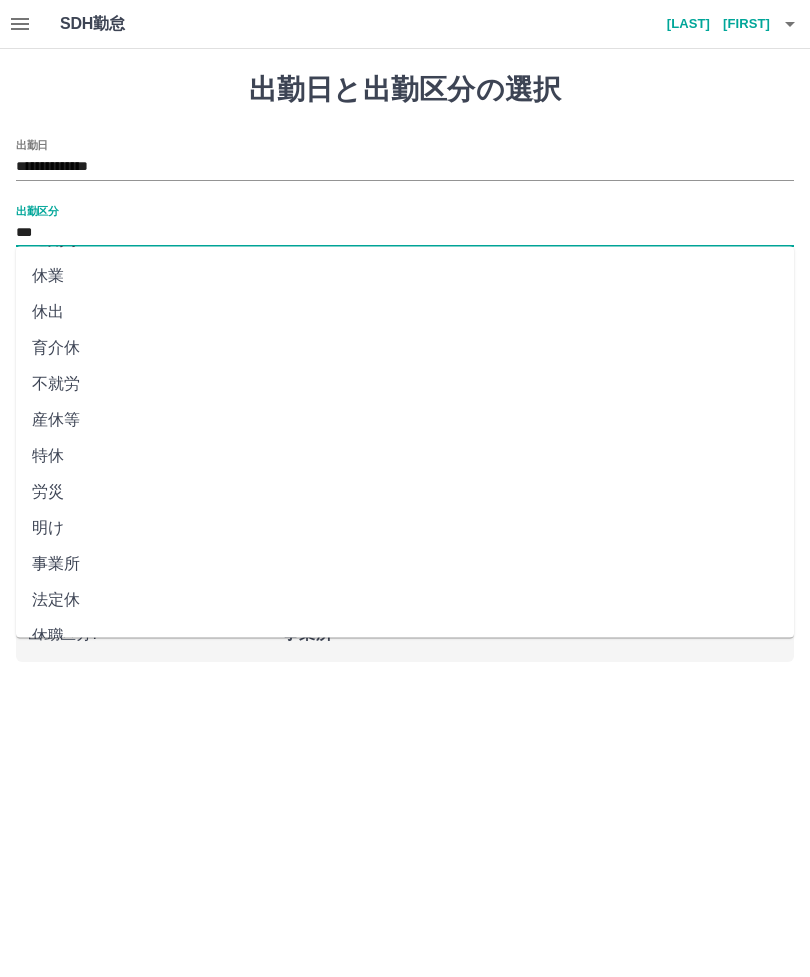 click on "法定休" at bounding box center [405, 601] 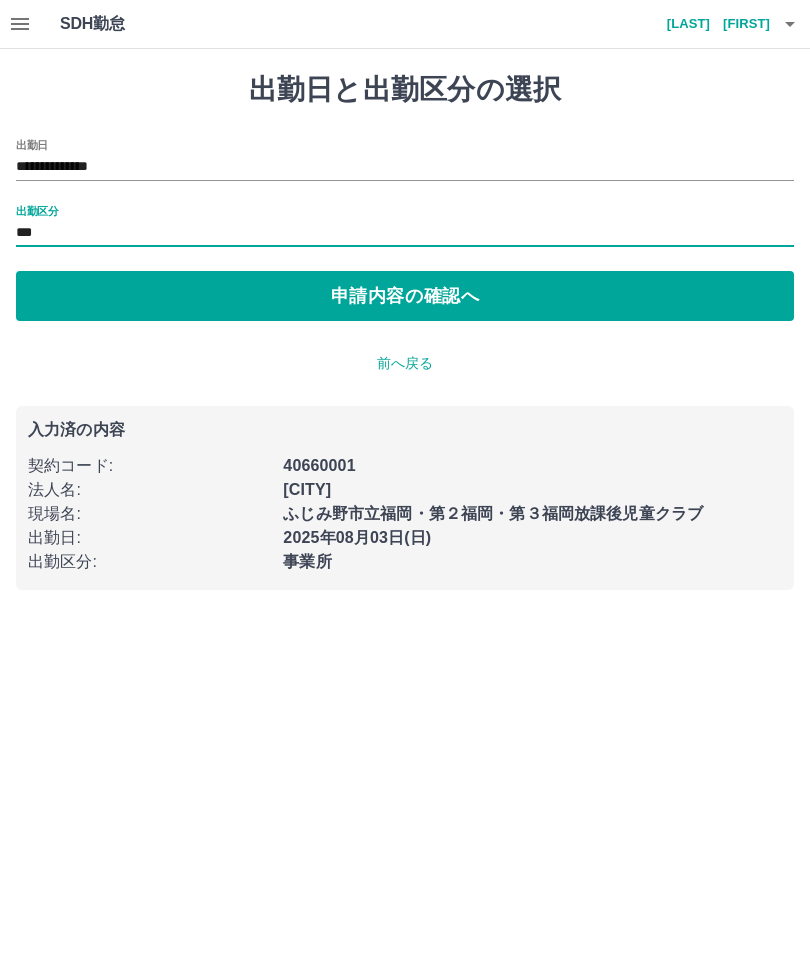 click on "申請内容の確認へ" at bounding box center [405, 296] 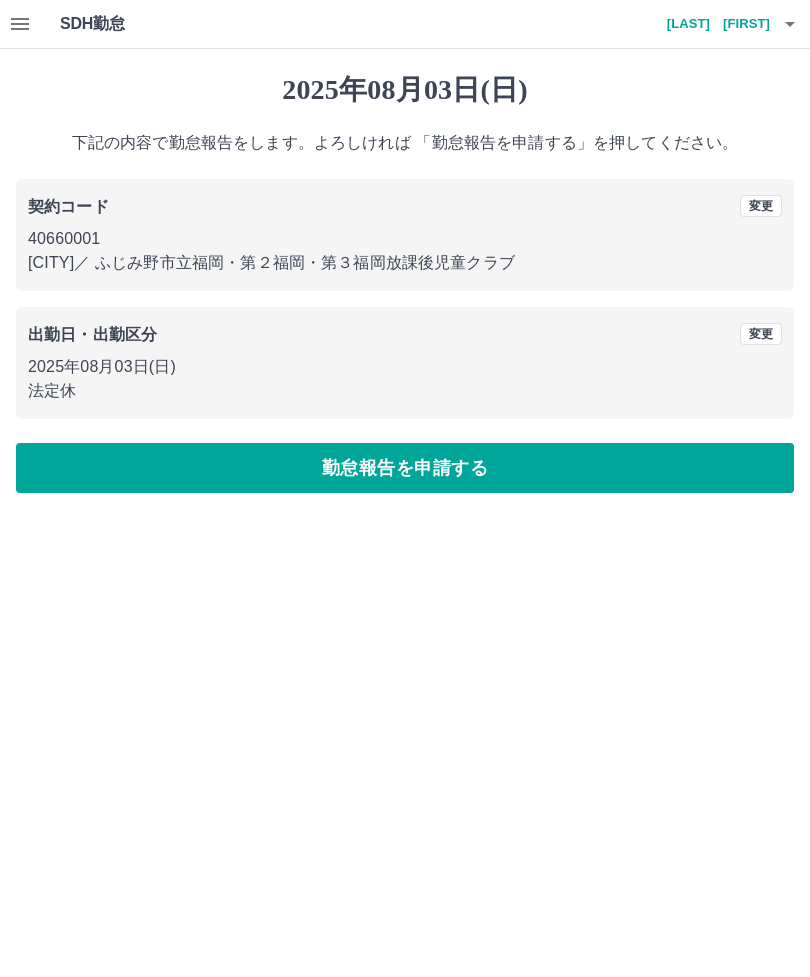 click on "勤怠報告を申請する" at bounding box center (405, 468) 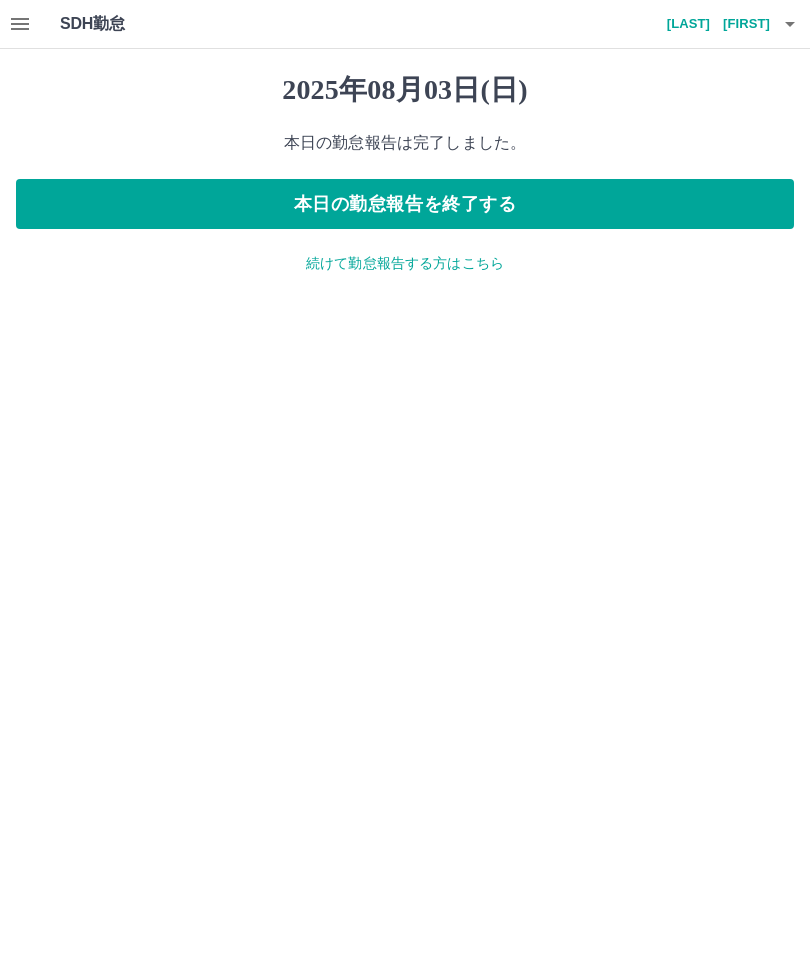 click on "本日の勤怠報告を終了する" at bounding box center [405, 204] 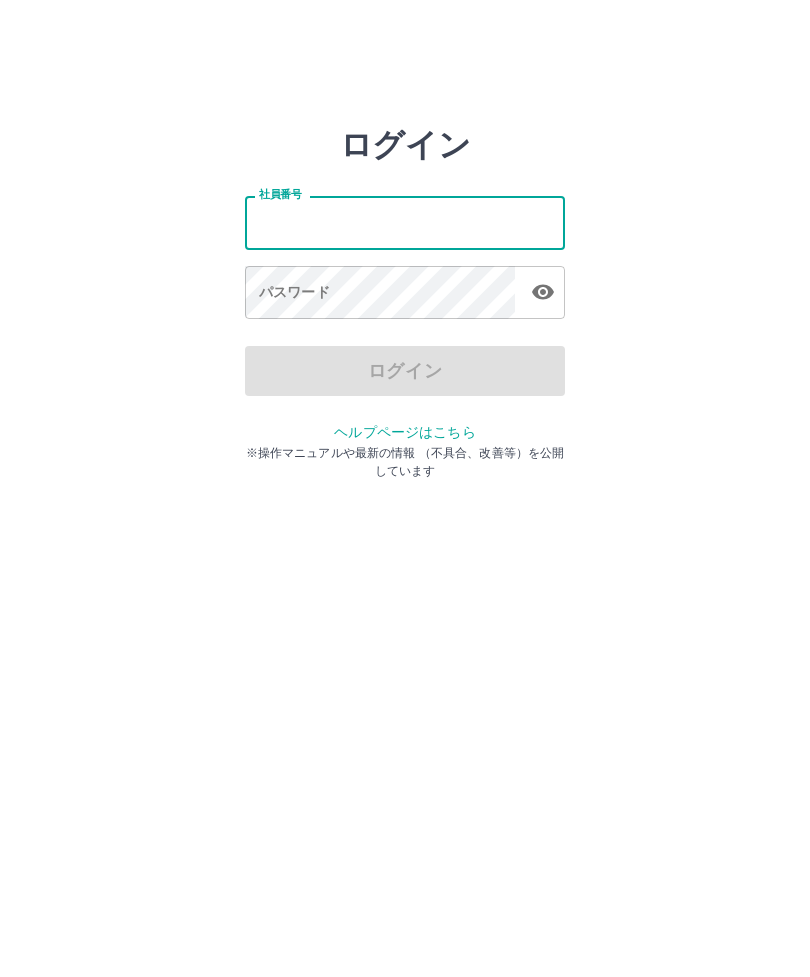scroll, scrollTop: 0, scrollLeft: 0, axis: both 